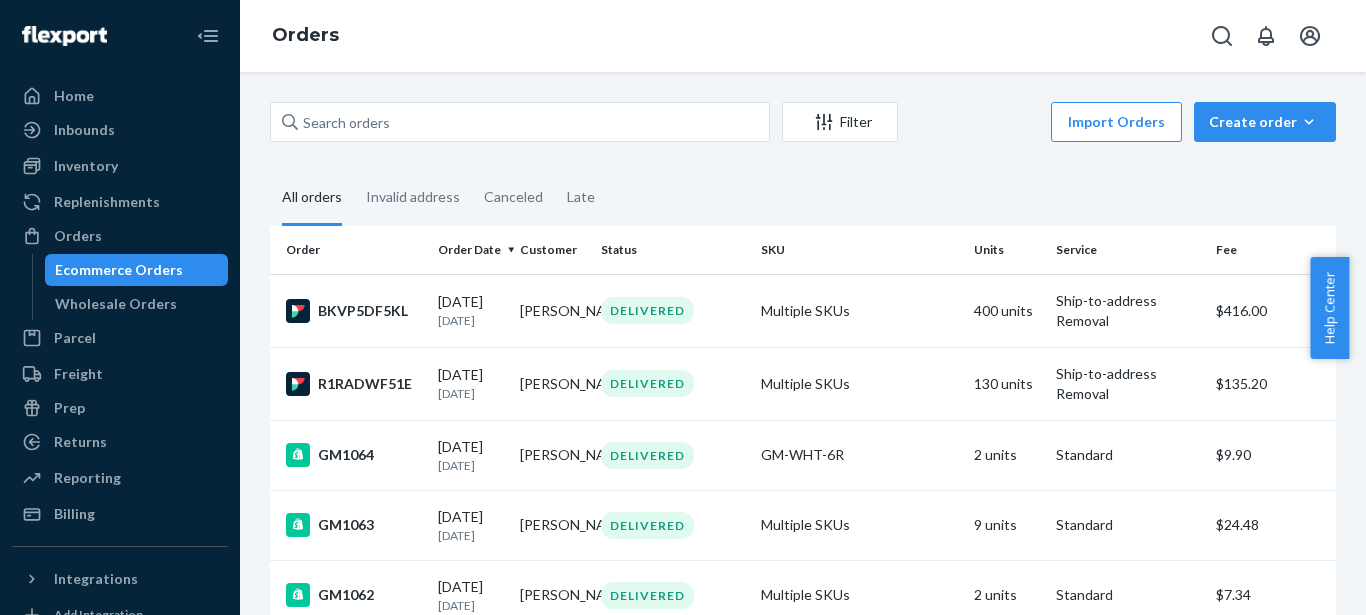 scroll, scrollTop: 0, scrollLeft: 0, axis: both 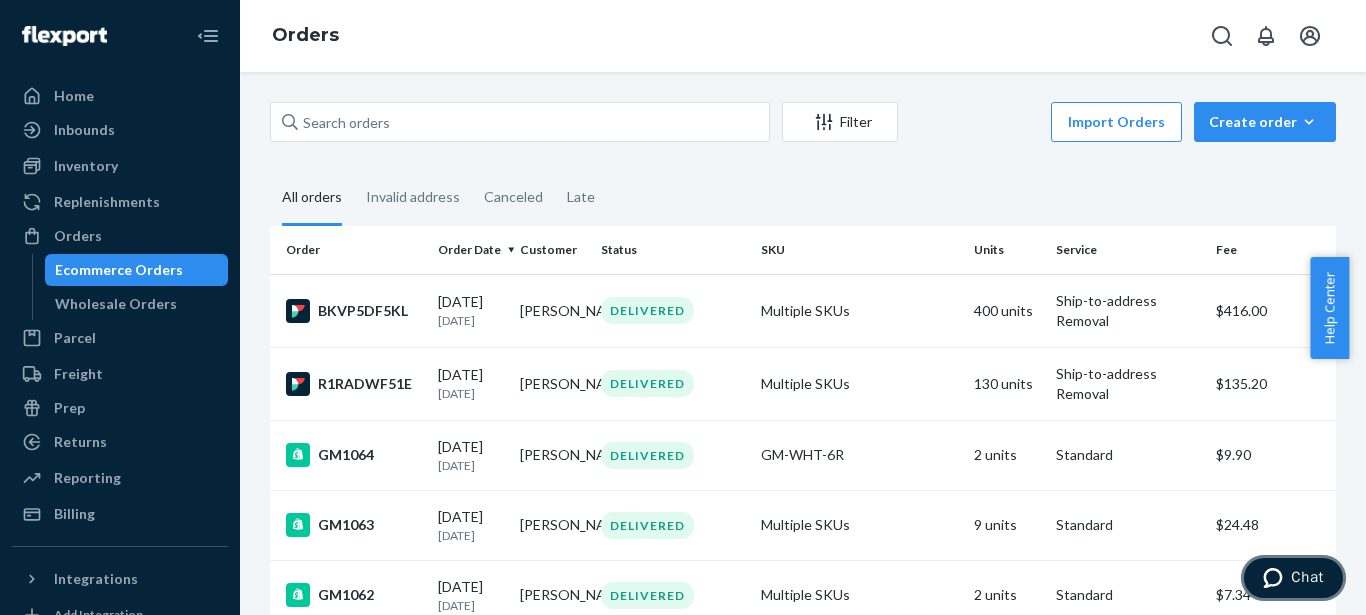 click on "Chat" at bounding box center [1293, 578] 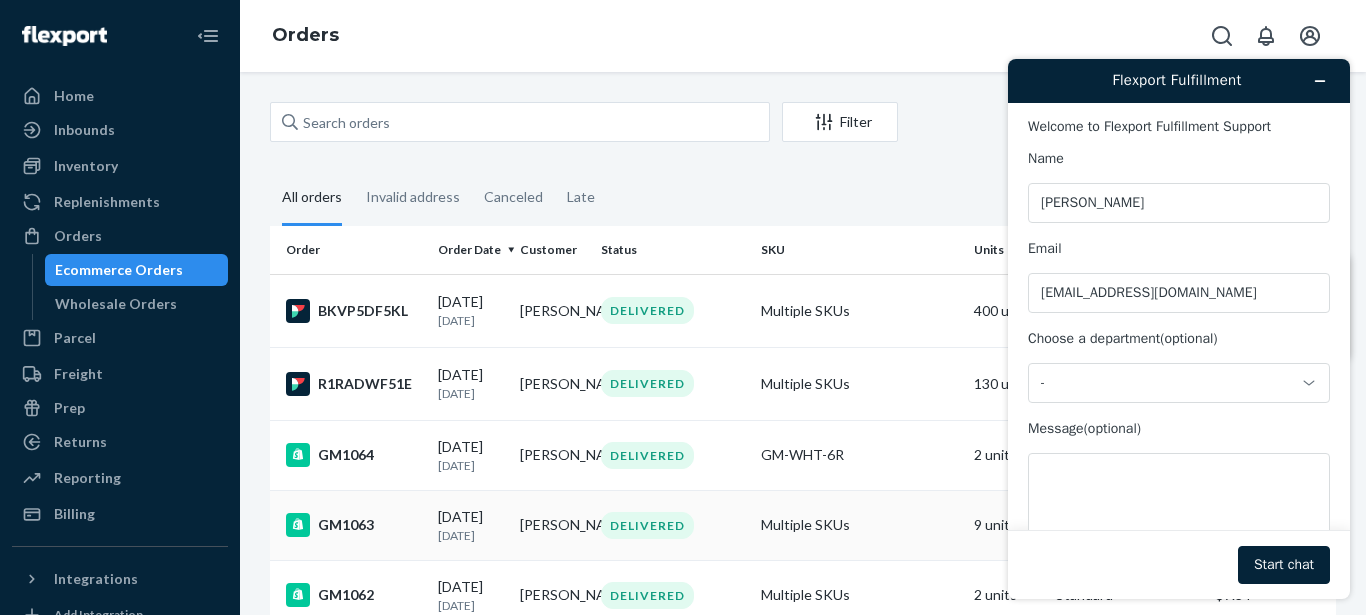 scroll, scrollTop: 0, scrollLeft: 0, axis: both 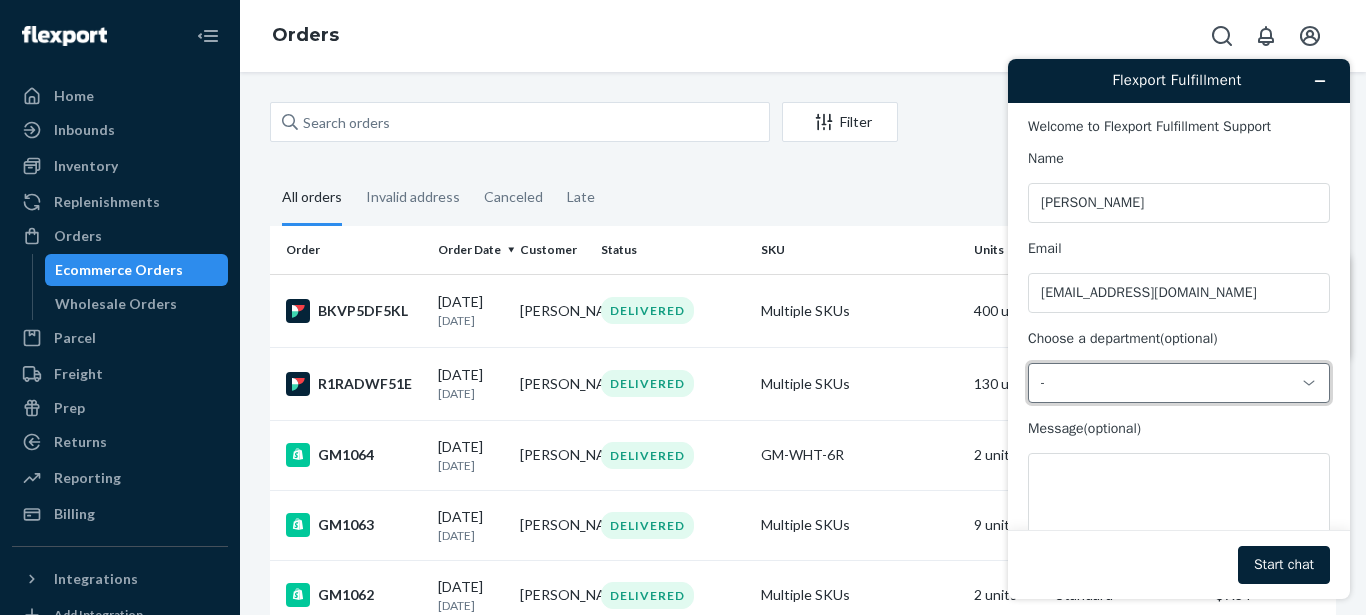 click on "-" at bounding box center (1167, 383) 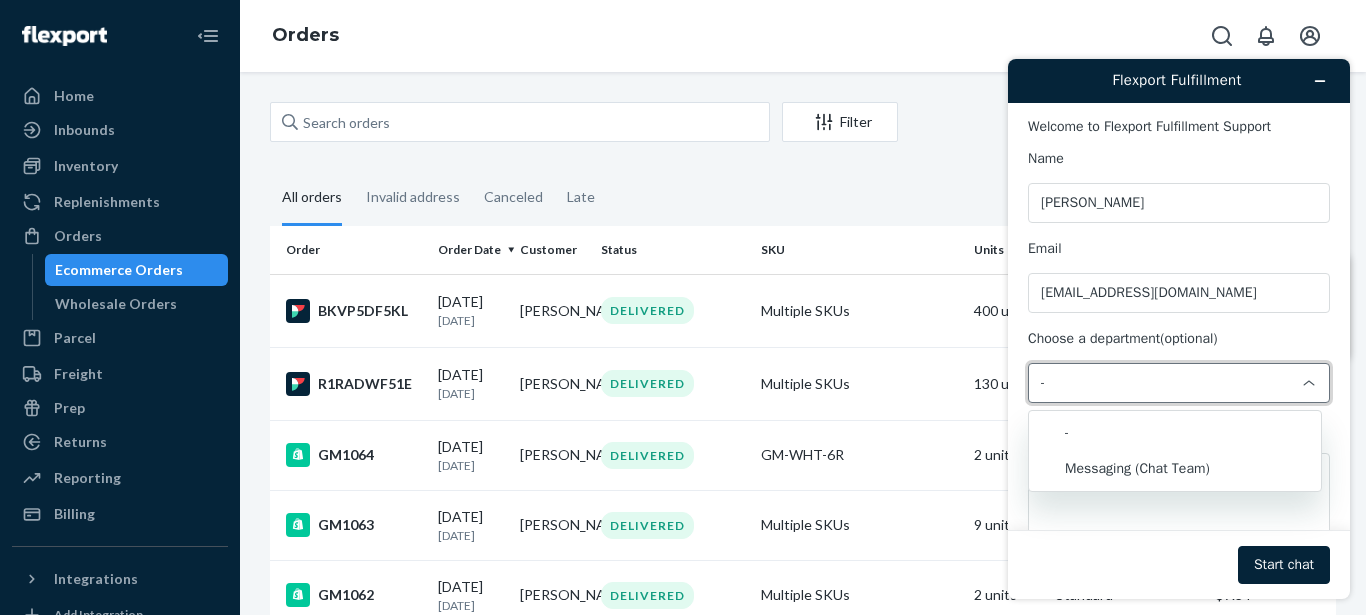 drag, startPoint x: 1292, startPoint y: 379, endPoint x: 1287, endPoint y: 398, distance: 19.646883 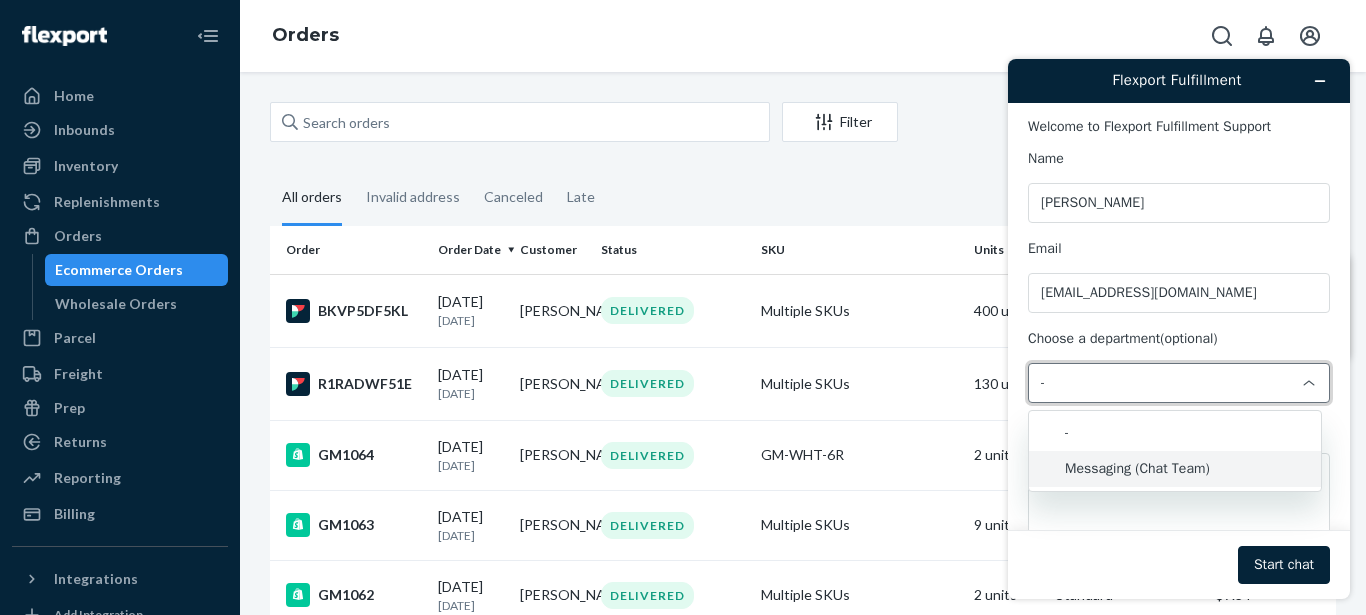 click on "-" at bounding box center [1167, 383] 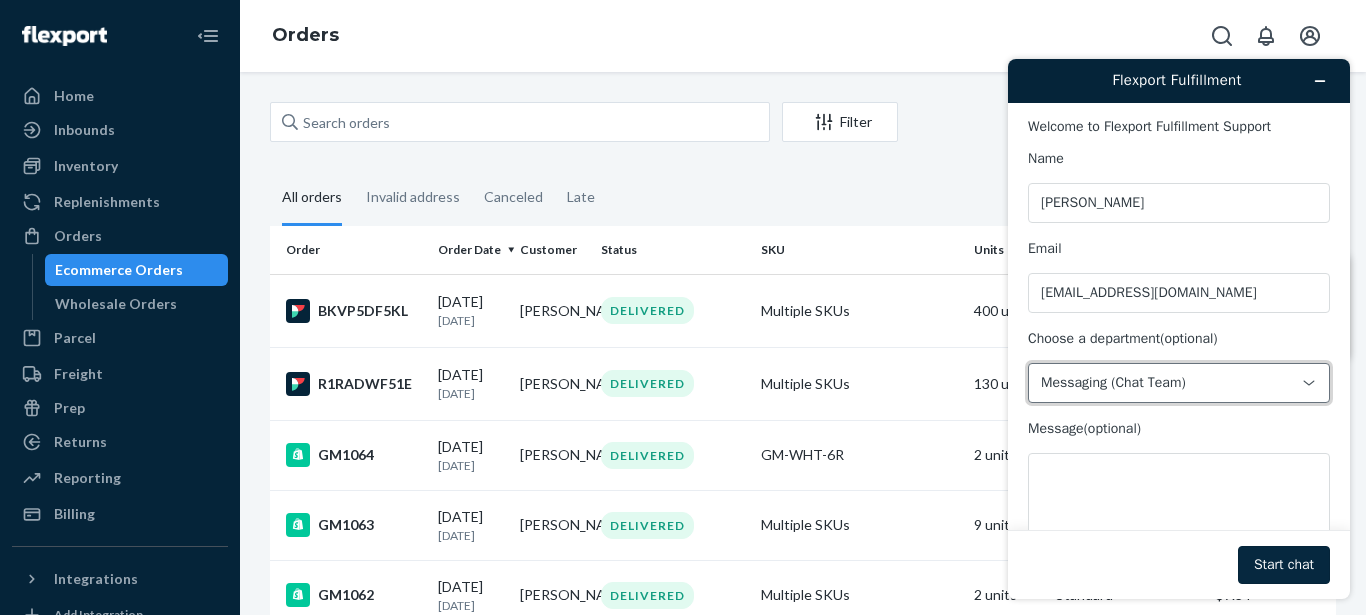 click on "Start chat" at bounding box center (1284, 565) 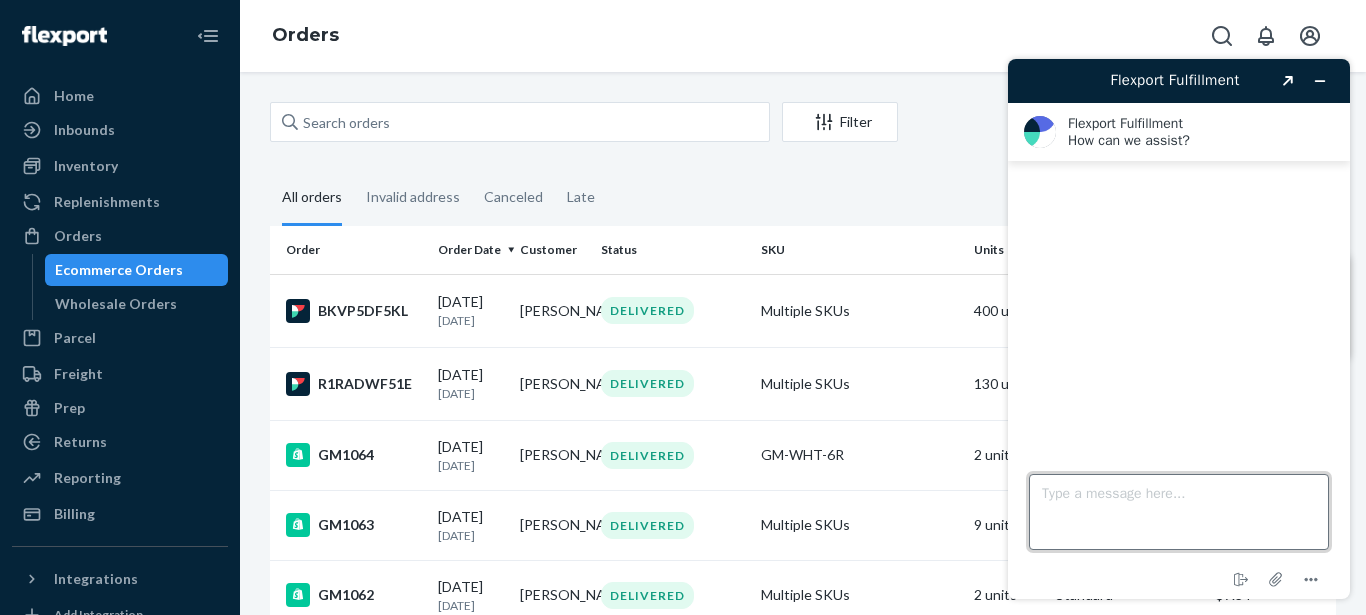 click on "Type a message here..." at bounding box center [1179, 512] 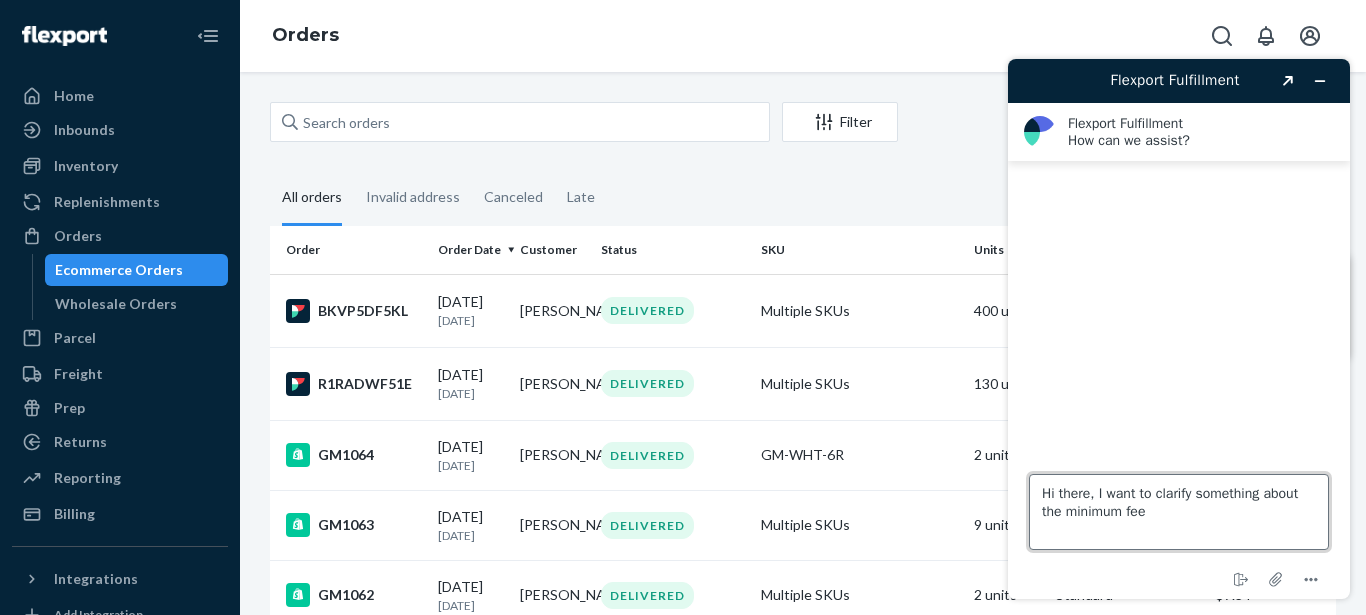 type on "Hi there, I want to clarify something about the minimum fees" 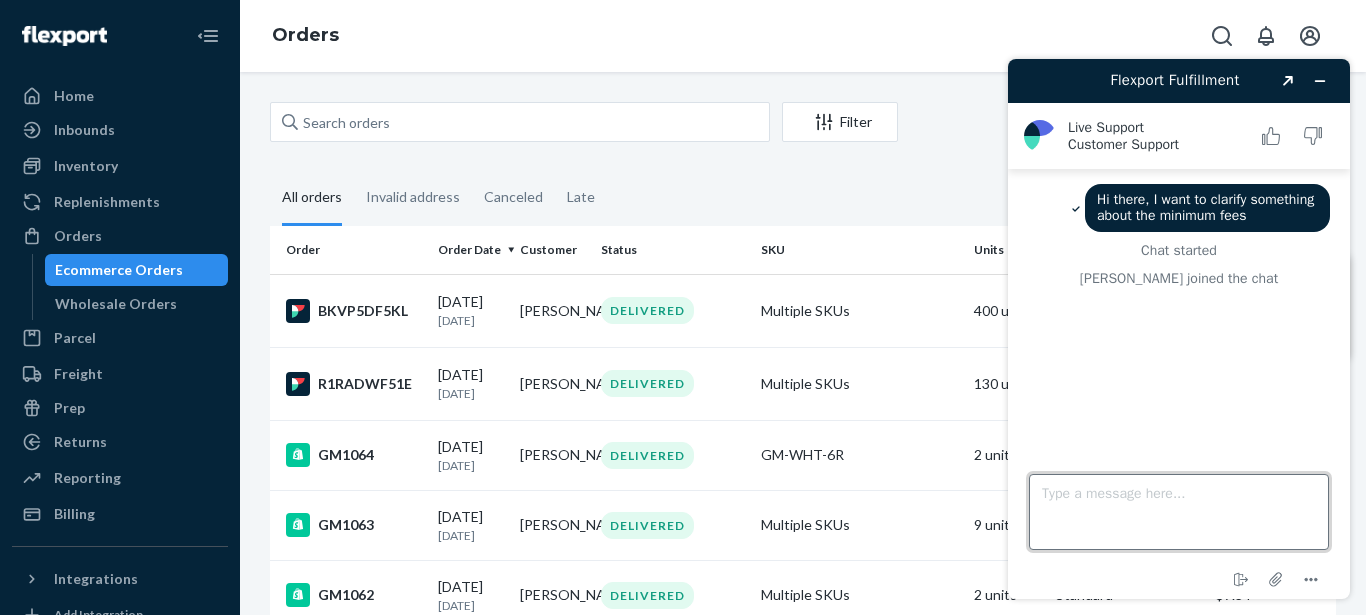 click on "Type a message here..." at bounding box center (1179, 512) 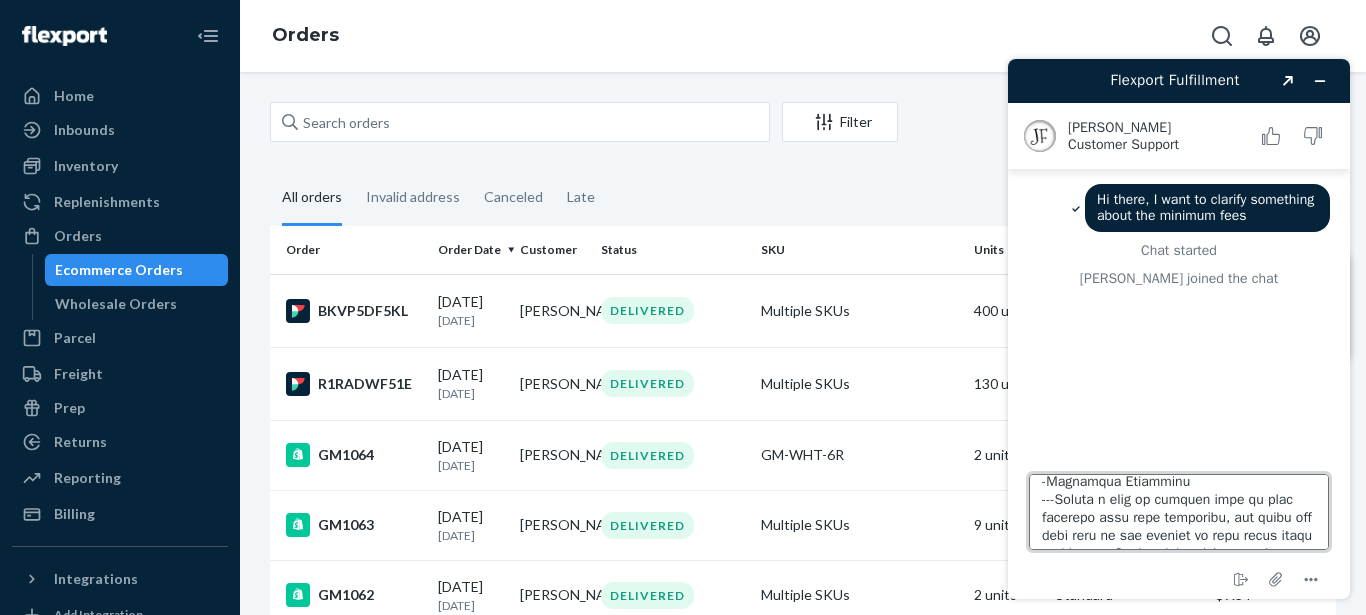scroll, scrollTop: 3192, scrollLeft: 0, axis: vertical 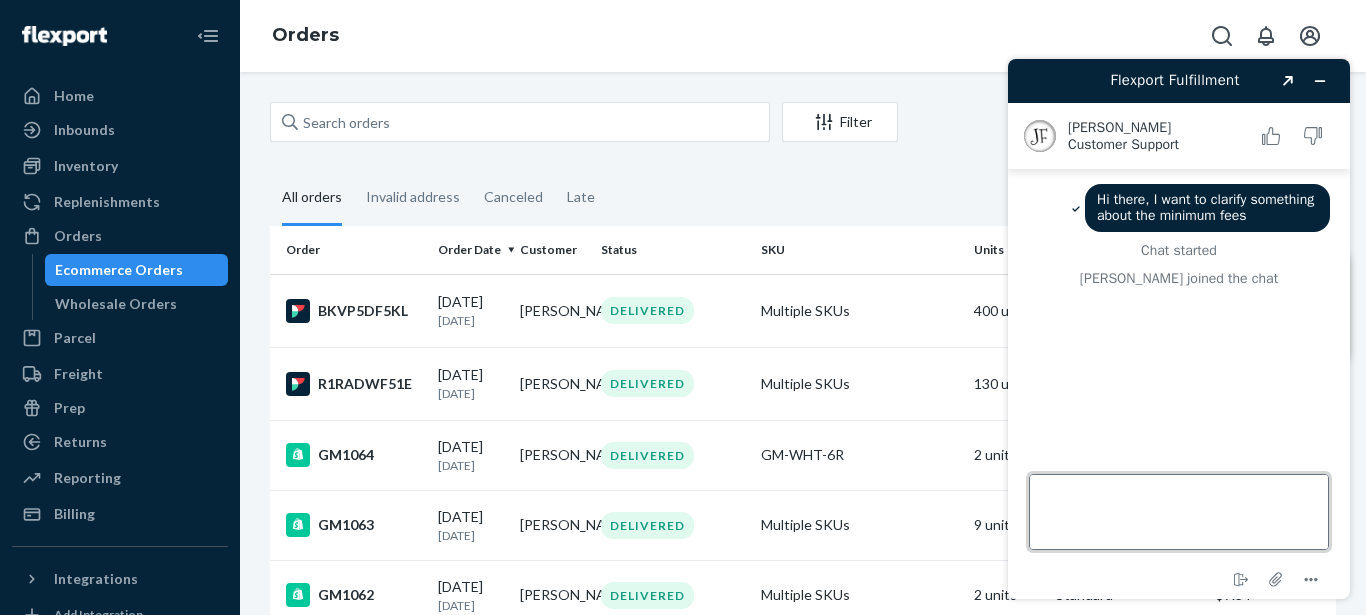 click on "Type a message here..." at bounding box center (1179, 512) 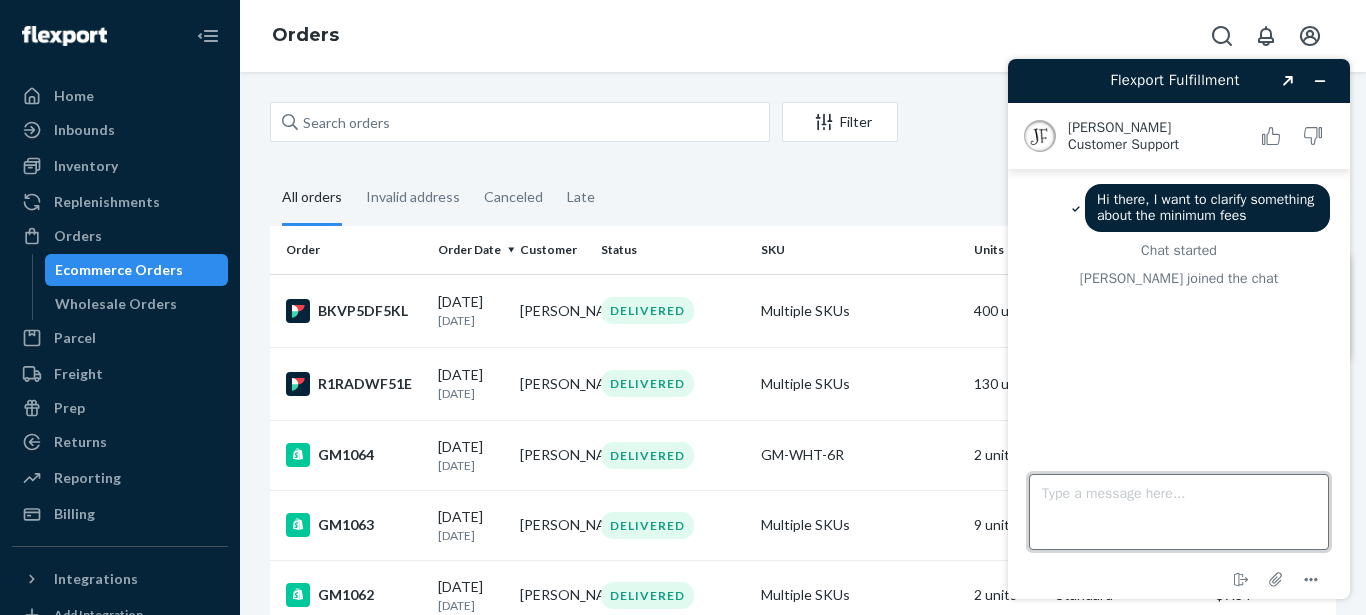 scroll, scrollTop: 0, scrollLeft: 0, axis: both 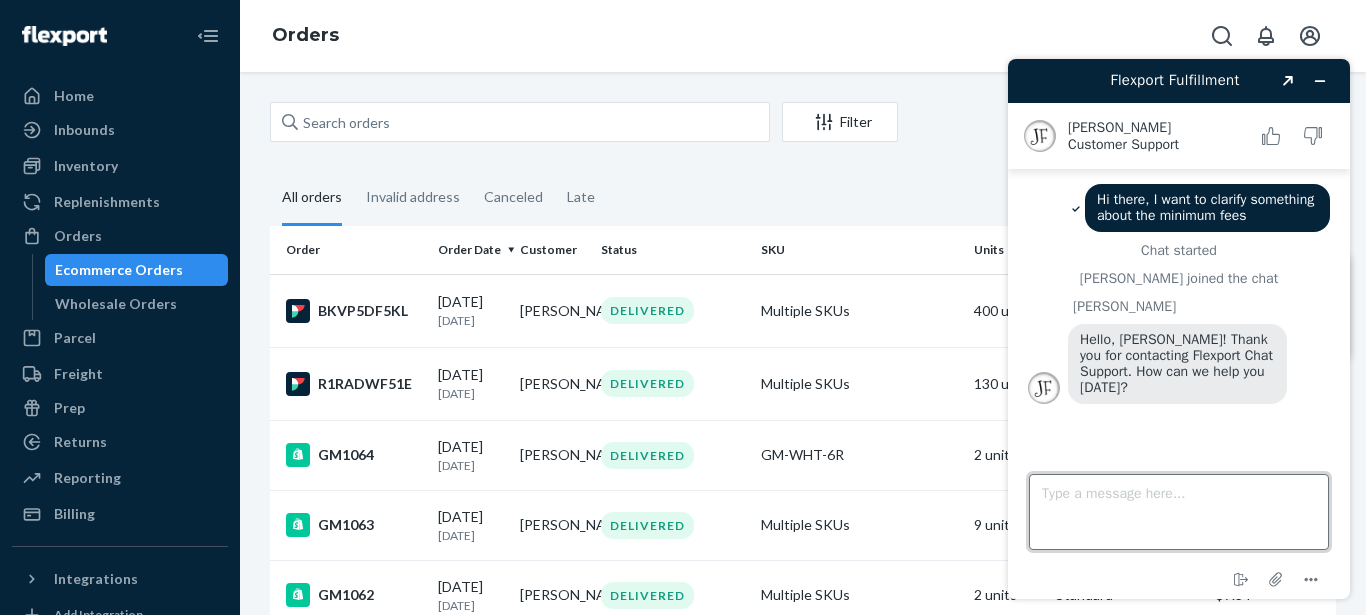 click on "Type a message here..." at bounding box center (1179, 512) 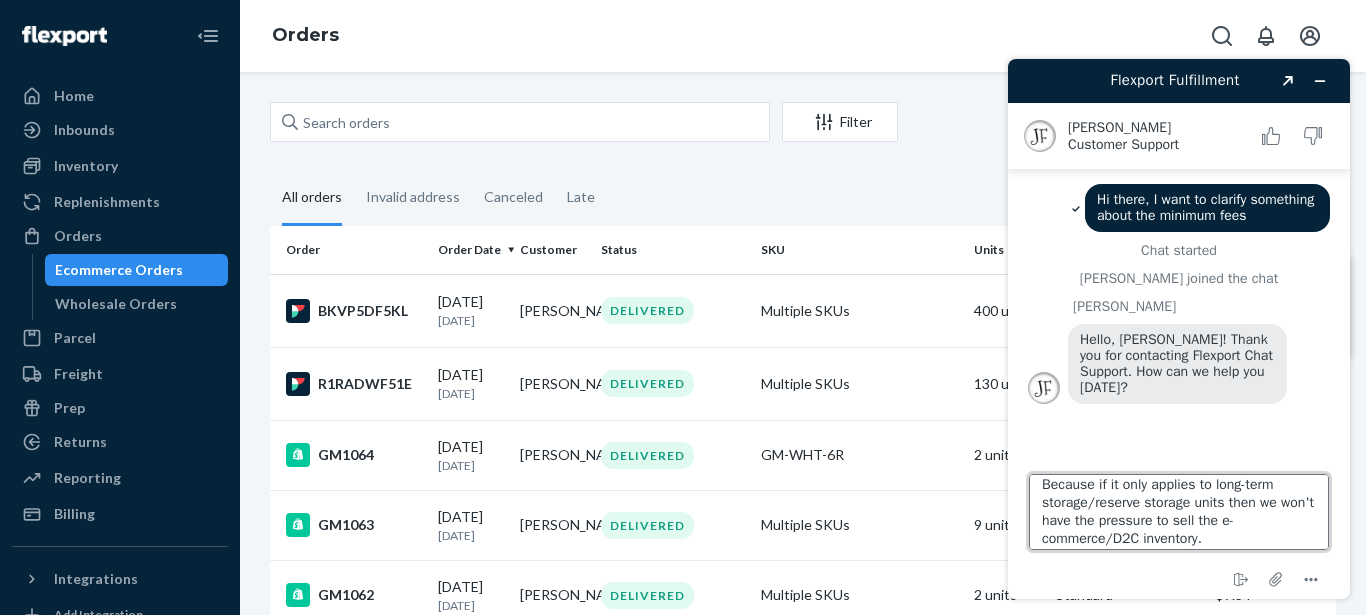 scroll, scrollTop: 0, scrollLeft: 0, axis: both 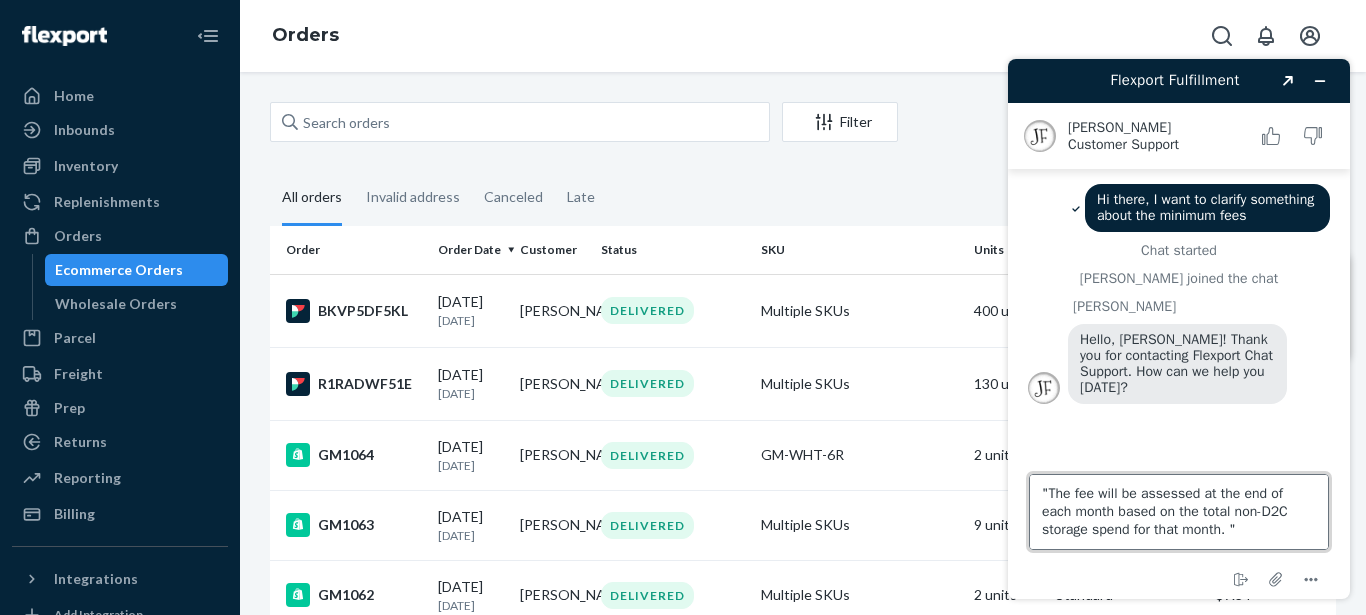 click on ""The fee will be assessed at the end of each month based on the total non-D2C storage spend for that month. "
It says that the minimum fee only applies to non-D2C fulfillment? Does this mean this minimum only applies to Reserve Storage? Because if it only applies to long-term storage/reserve storage units then we won't have the pressure to sell the e-commerce/D2C inventory." at bounding box center [1179, 512] 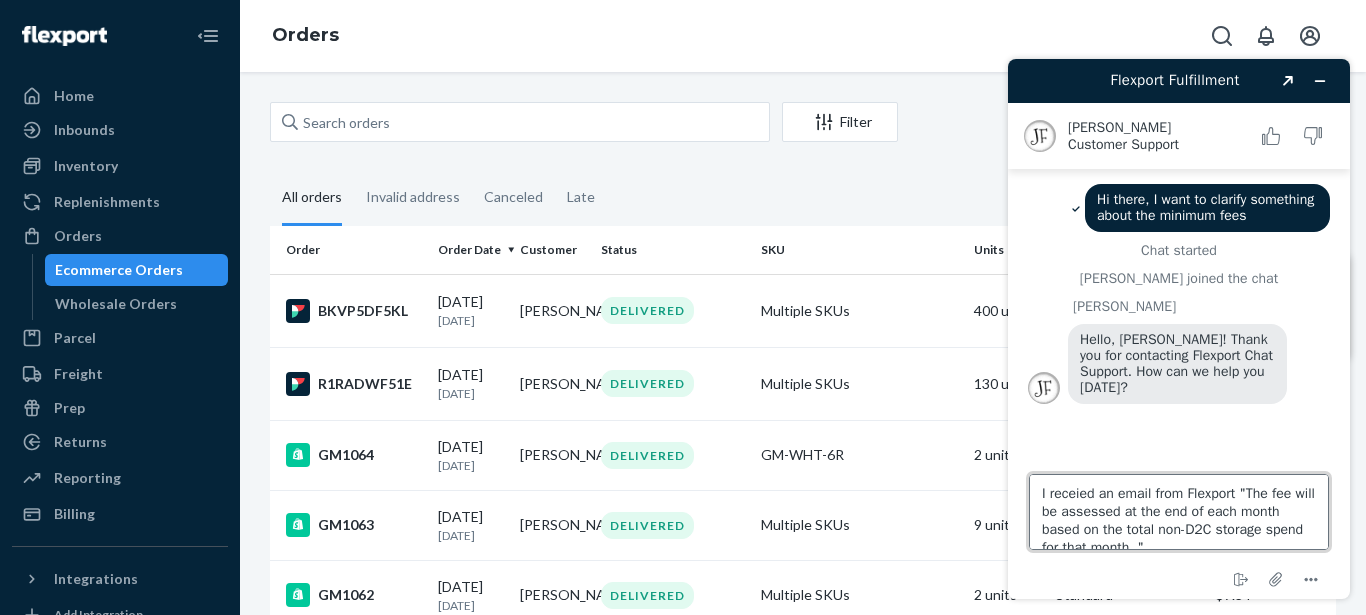 click on "I receied an email from Flexport "The fee will be assessed at the end of each month based on the total non-D2C storage spend for that month. "
It says that the minimum fee only applies to non-D2C fulfillment? Does this mean this minimum only applies to Reserve Storage? Because if it only applies to long-term storage/reserve storage units then we won't have the pressure to sell the e-commerce/D2C inventory." at bounding box center [1179, 512] 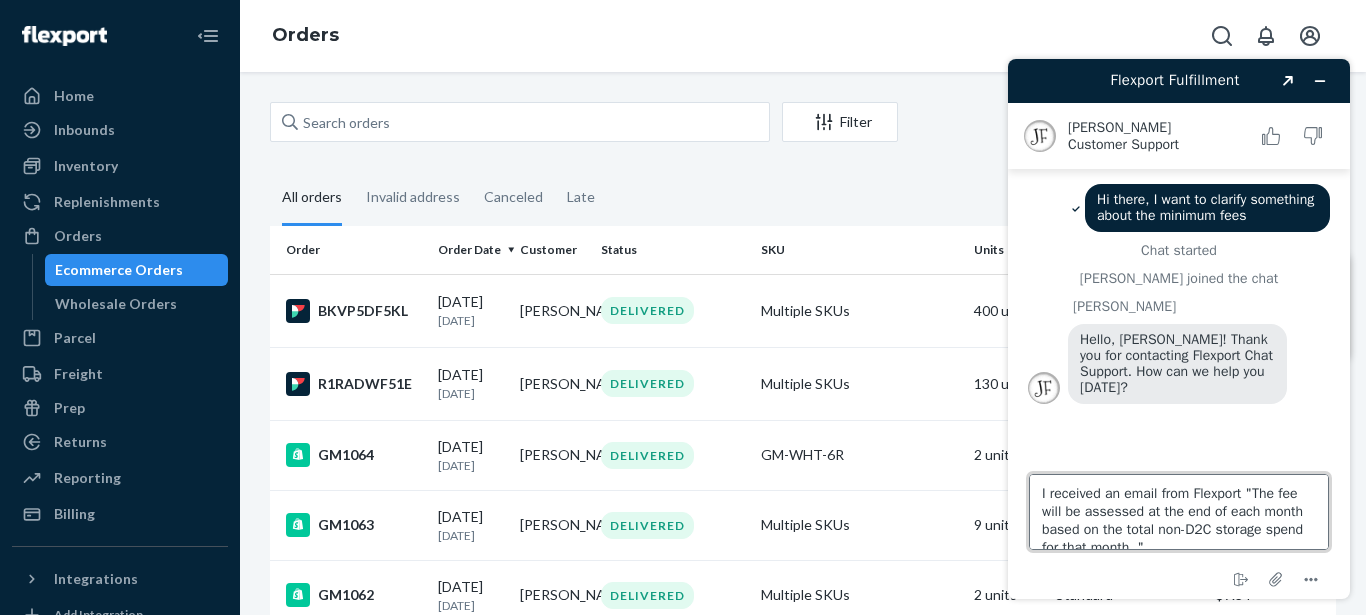 click on "I received an email from Flexport "The fee will be assessed at the end of each month based on the total non-D2C storage spend for that month. "
It says that the minimum fee only applies to non-D2C fulfillment? Does this mean this minimum only applies to Reserve Storage? Because if it only applies to long-term storage/reserve storage units then we won't have the pressure to sell the e-commerce/D2C inventory." at bounding box center (1179, 512) 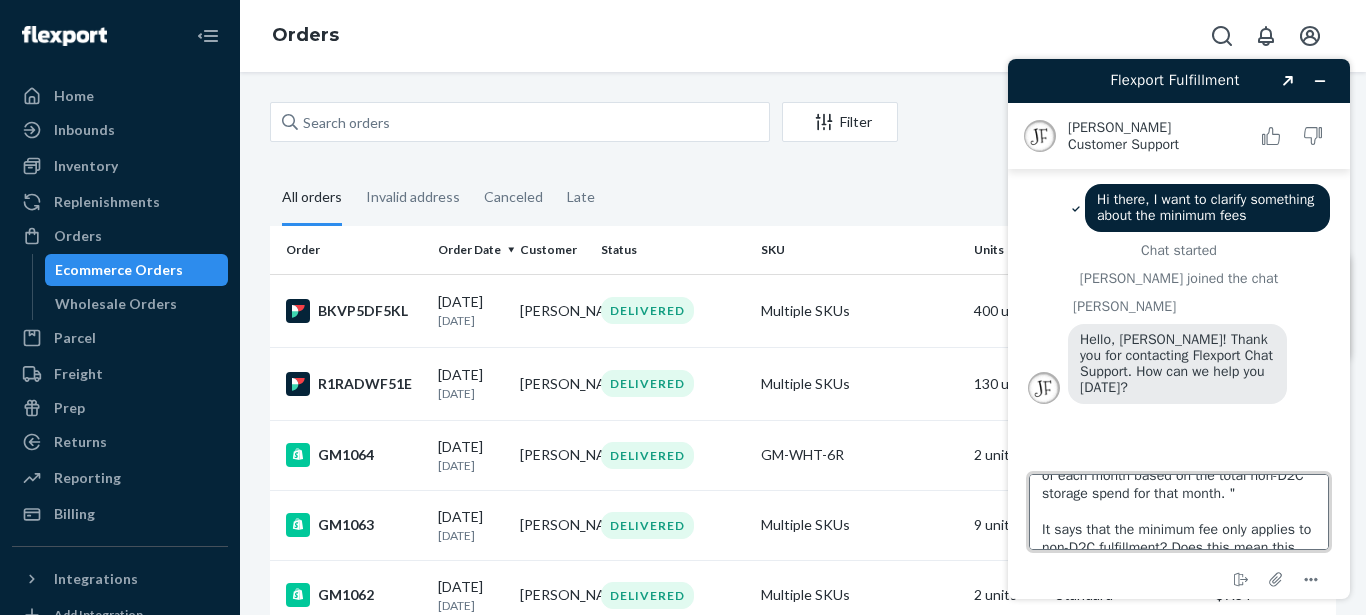 scroll, scrollTop: 67, scrollLeft: 0, axis: vertical 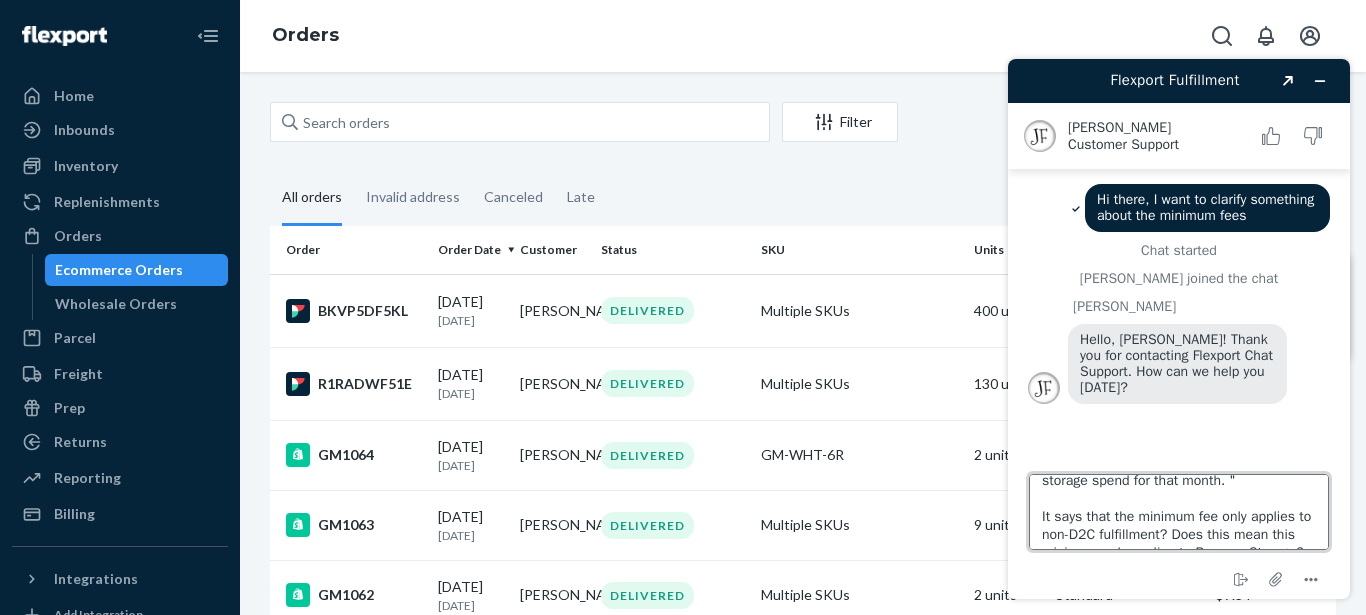 drag, startPoint x: 1042, startPoint y: 516, endPoint x: 1061, endPoint y: 533, distance: 25.495098 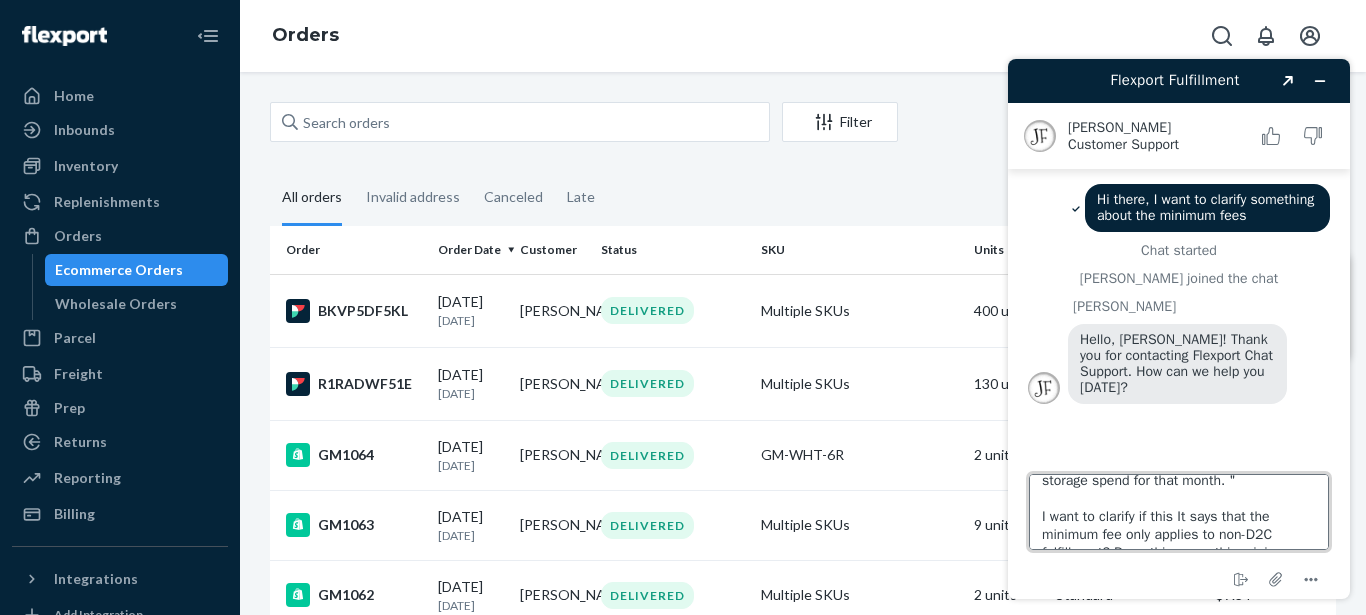 drag, startPoint x: 1272, startPoint y: 520, endPoint x: 1175, endPoint y: 522, distance: 97.020615 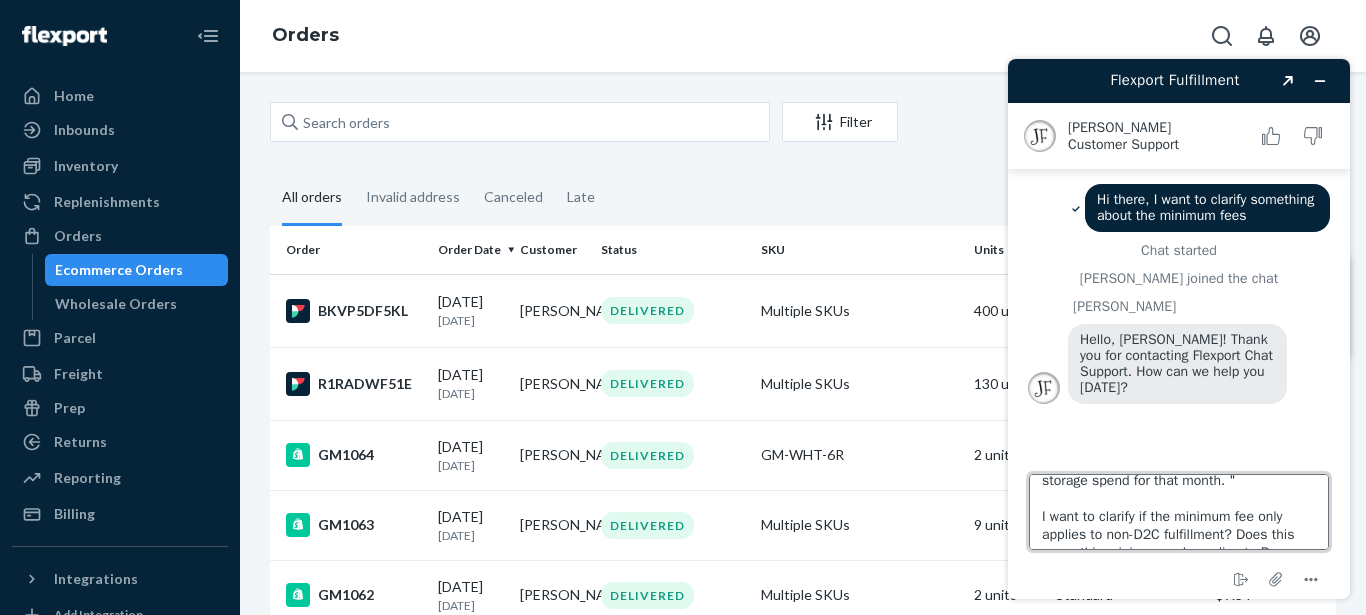 click on "I received an email from Flexport, and it says: "The fee will be assessed at the end of each month based on the total non-D2C storage spend for that month. "
I want to clarify if the minimum fee only applies to non-D2C fulfillment? Does this mean this minimum only applies to Reserve Storage? Because if it only applies to long-term storage/reserve storage units then we won't have the pressure to sell the e-commerce/D2C inventory." at bounding box center [1179, 512] 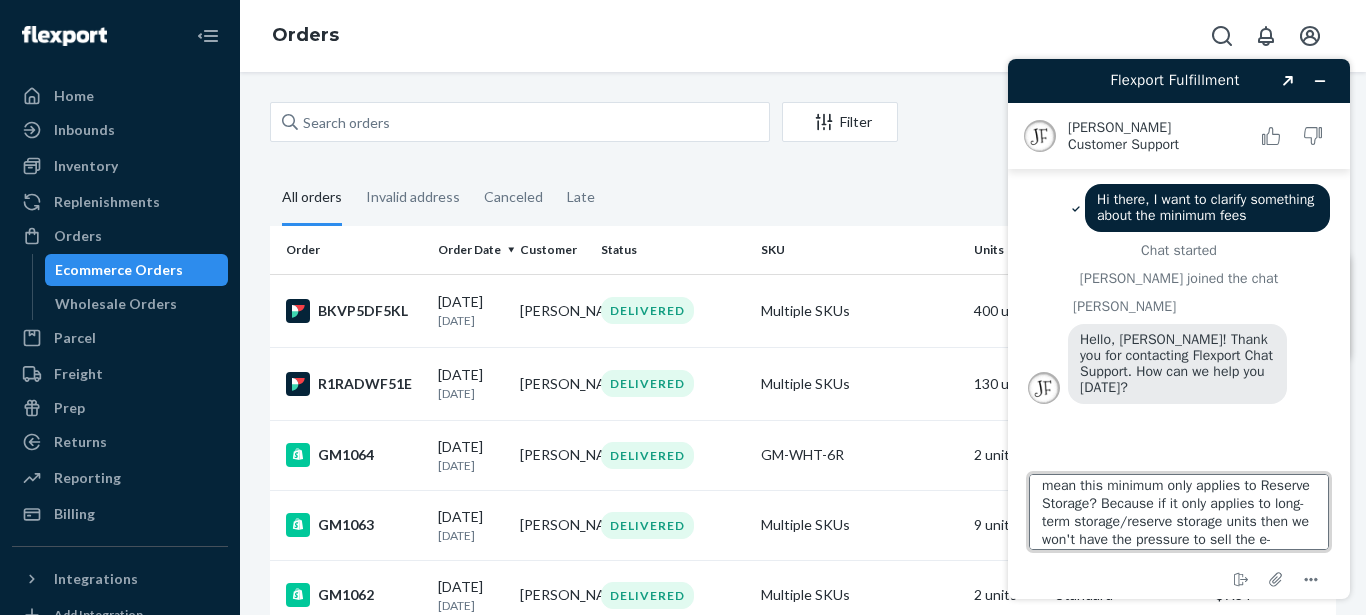 scroll, scrollTop: 180, scrollLeft: 0, axis: vertical 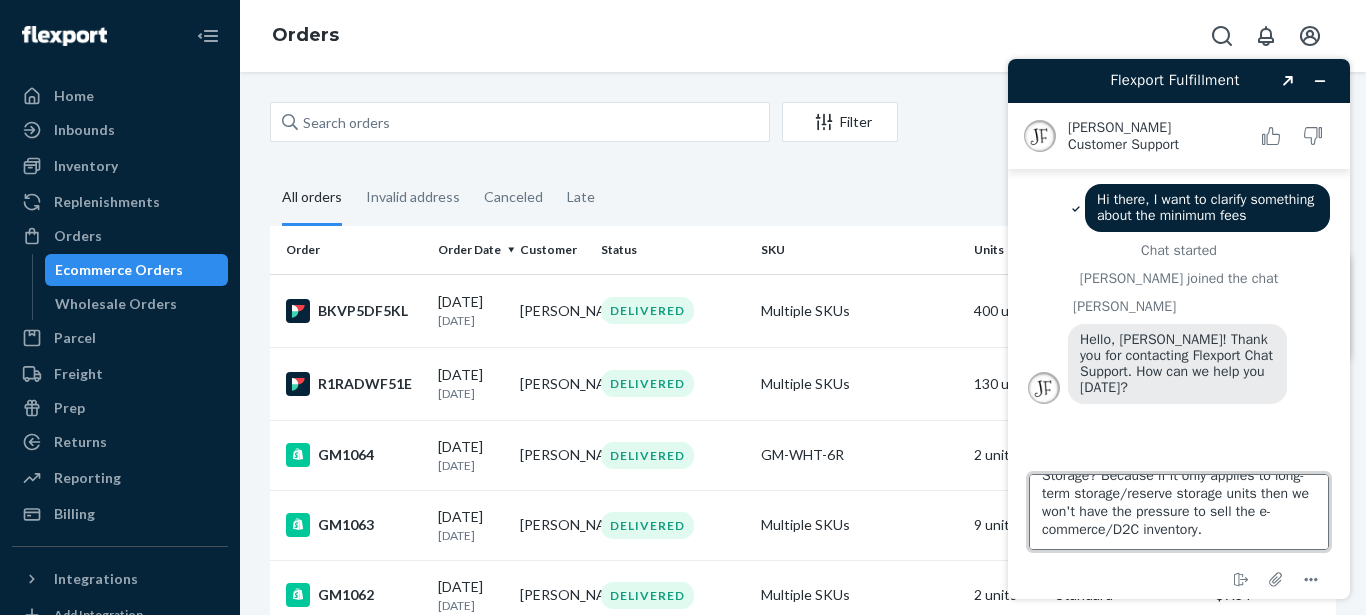 click on "I received an email from Flexport, and it says: "The fee will be assessed at the end of each month based on the total non-D2C storage spend for that month. "
I want to clarify if the minimum fee only applies to non-D2C fulfillment? Does this mean this minimum only applies to Reserve Storage? Because if it only applies to long-term storage/reserve storage units then we won't have the pressure to sell the e-commerce/D2C inventory." at bounding box center (1179, 512) 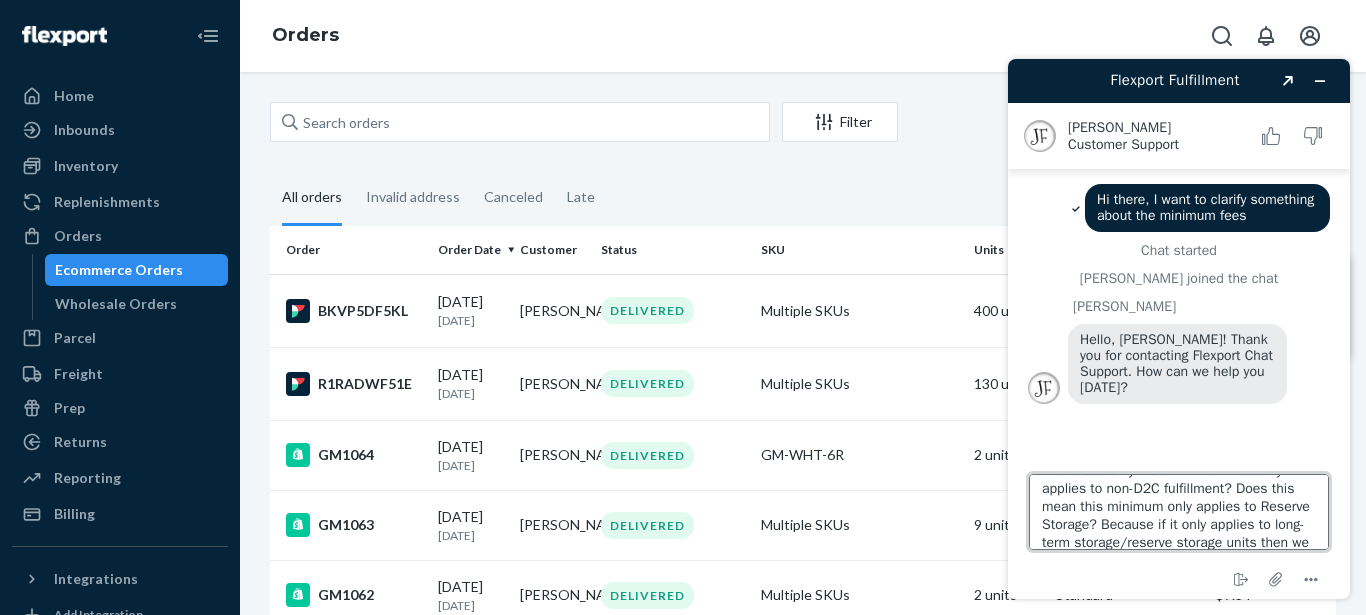 scroll, scrollTop: 180, scrollLeft: 0, axis: vertical 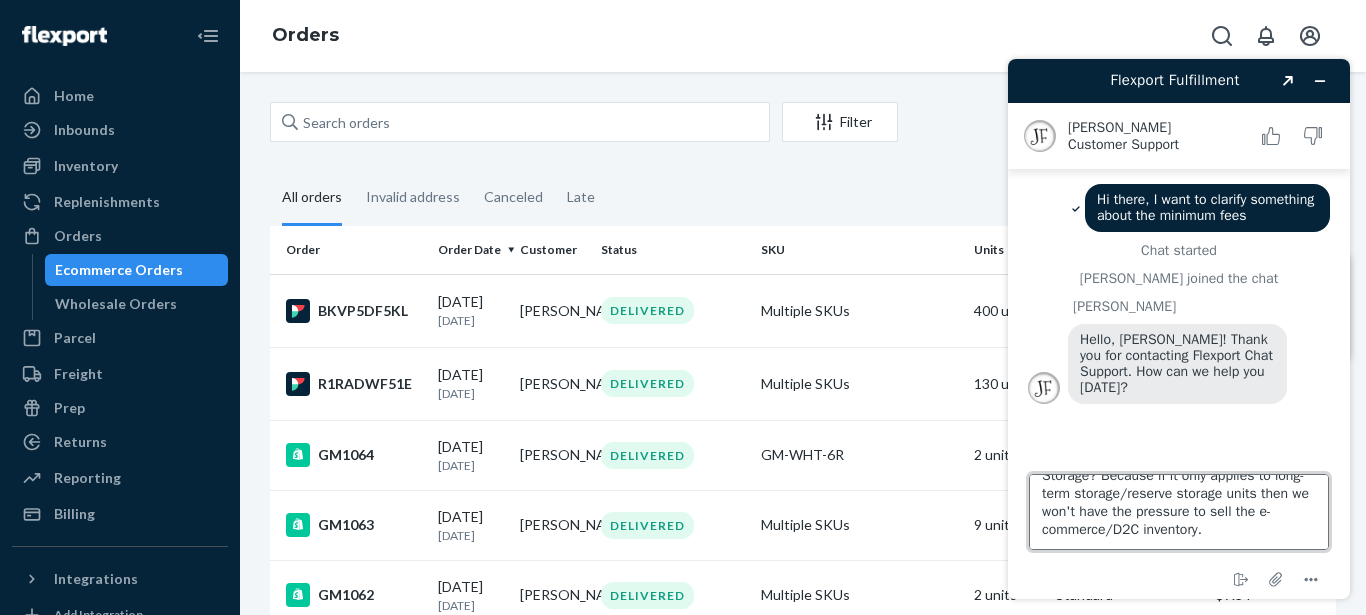 drag, startPoint x: 1156, startPoint y: 532, endPoint x: 1158, endPoint y: 477, distance: 55.03635 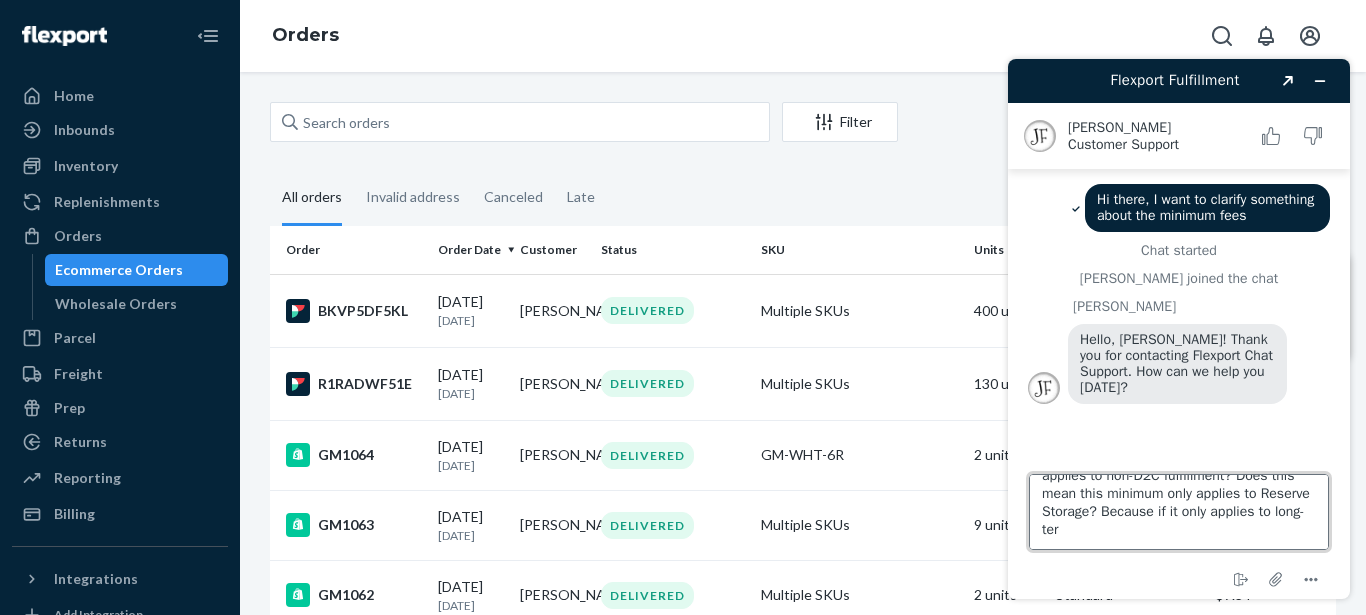 scroll, scrollTop: 126, scrollLeft: 0, axis: vertical 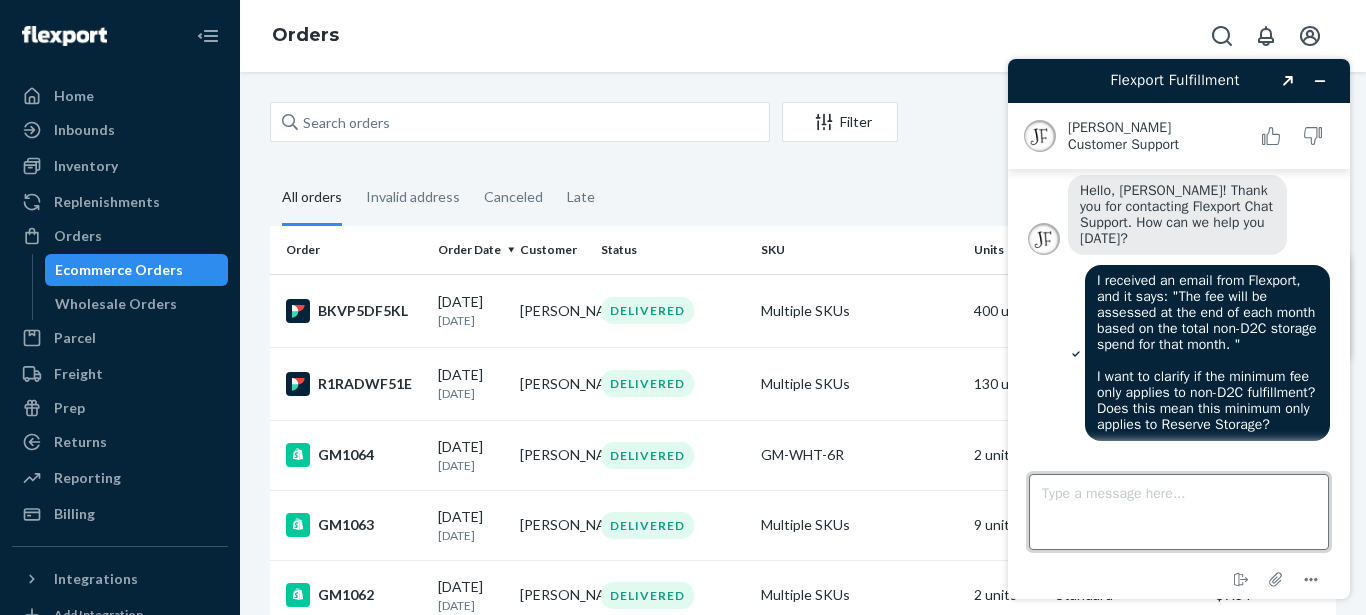 click on "Type a message here..." at bounding box center (1179, 512) 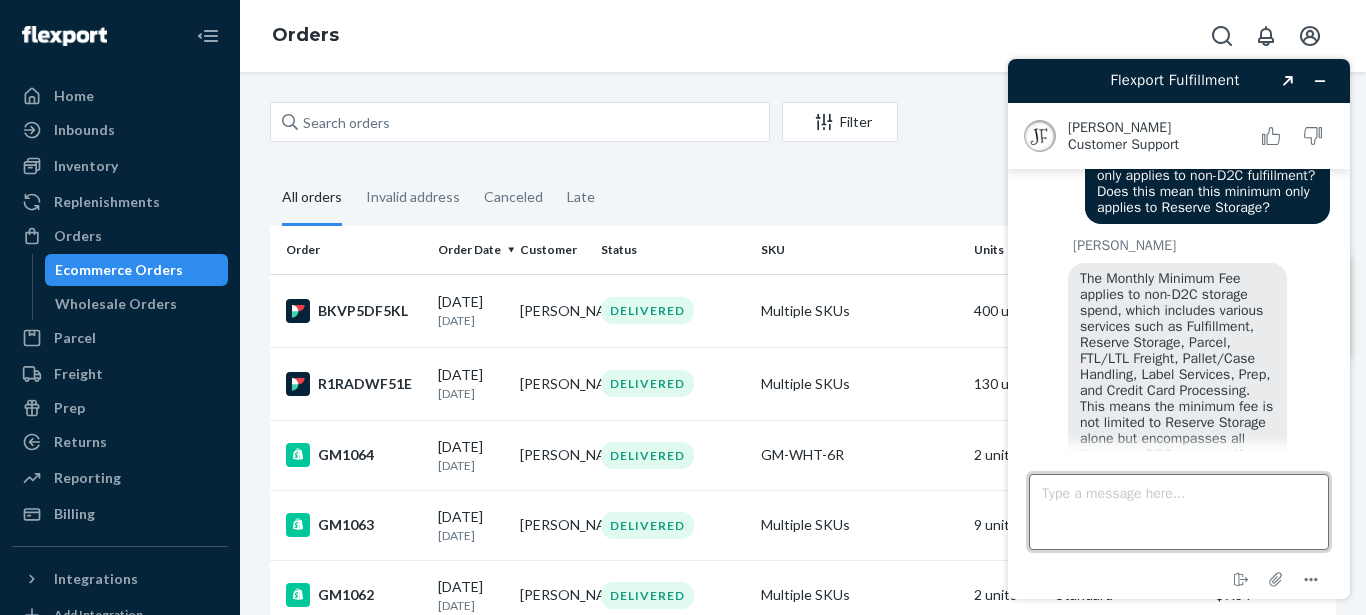 scroll, scrollTop: 480, scrollLeft: 0, axis: vertical 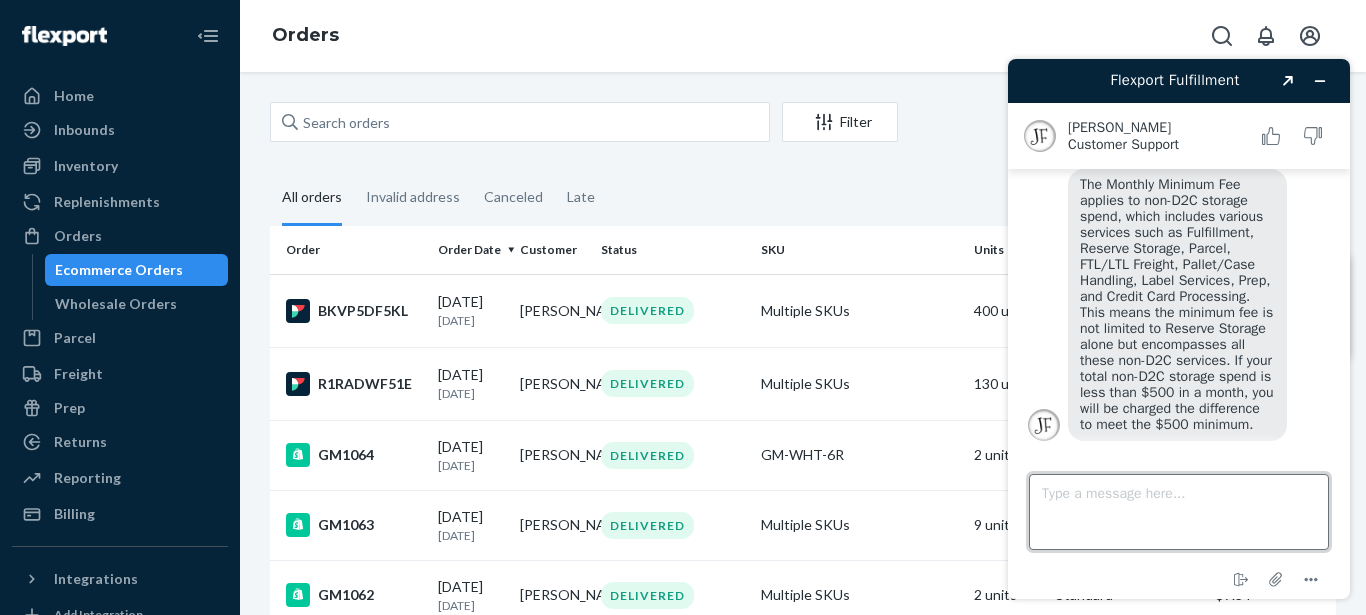 click on "Type a message here..." at bounding box center [1179, 512] 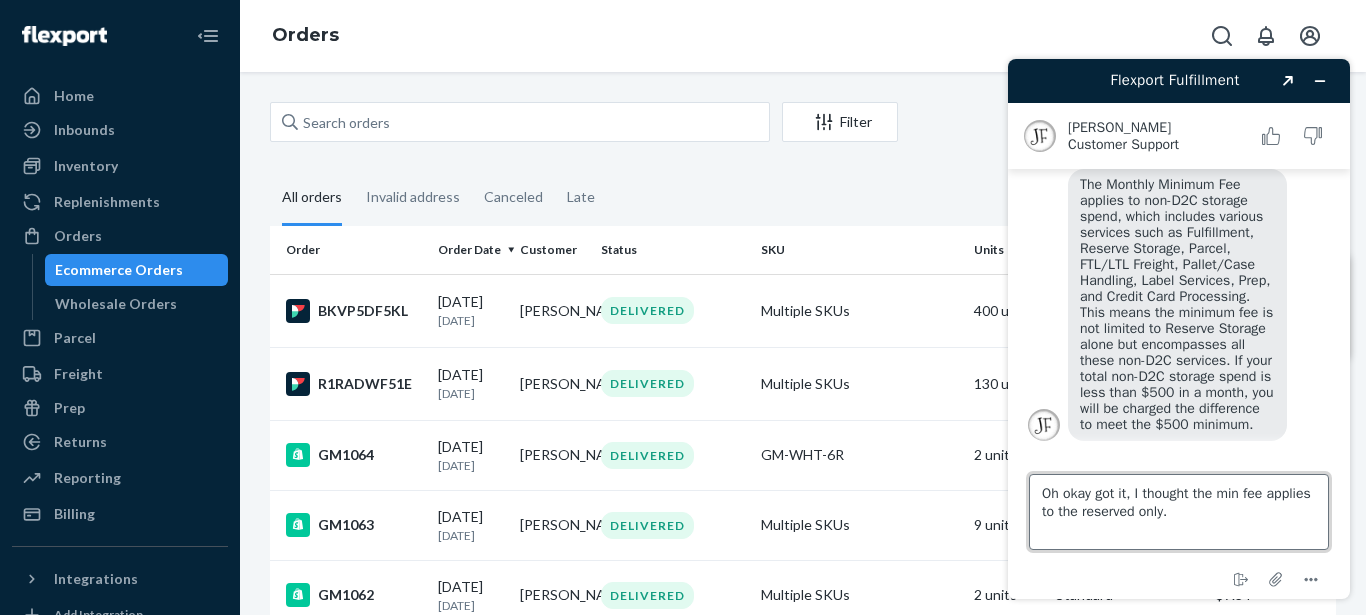 type on "Oh okay got it, I thought the min fee applies to the reserved only." 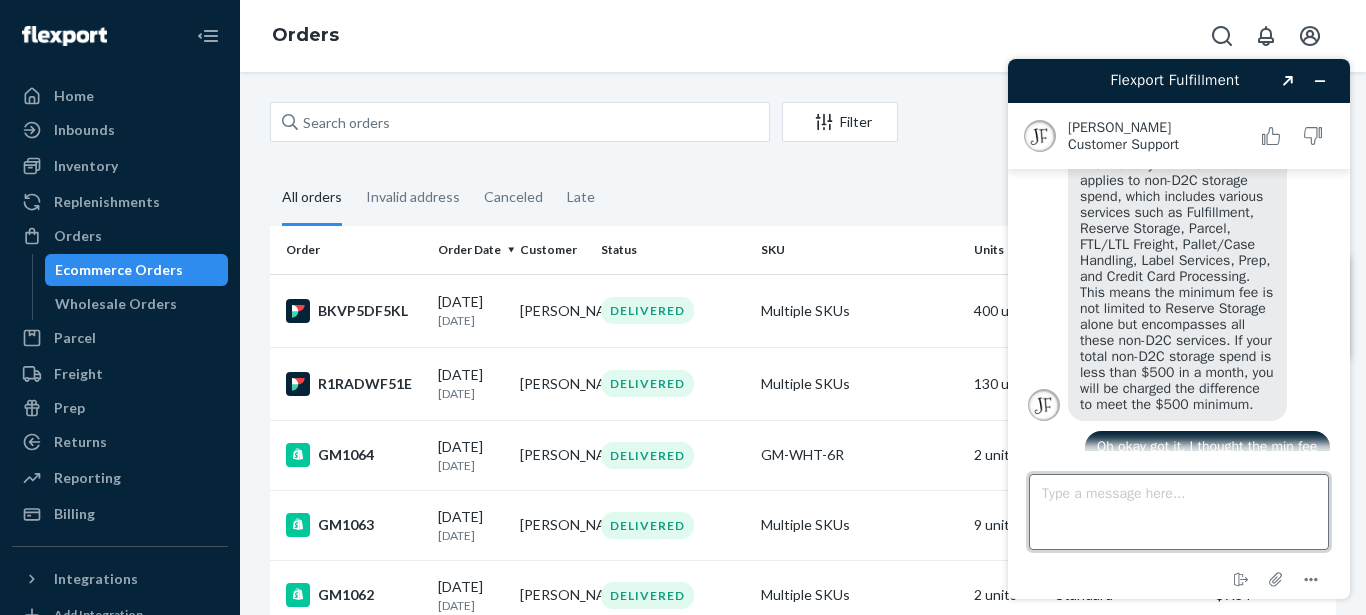 scroll, scrollTop: 538, scrollLeft: 0, axis: vertical 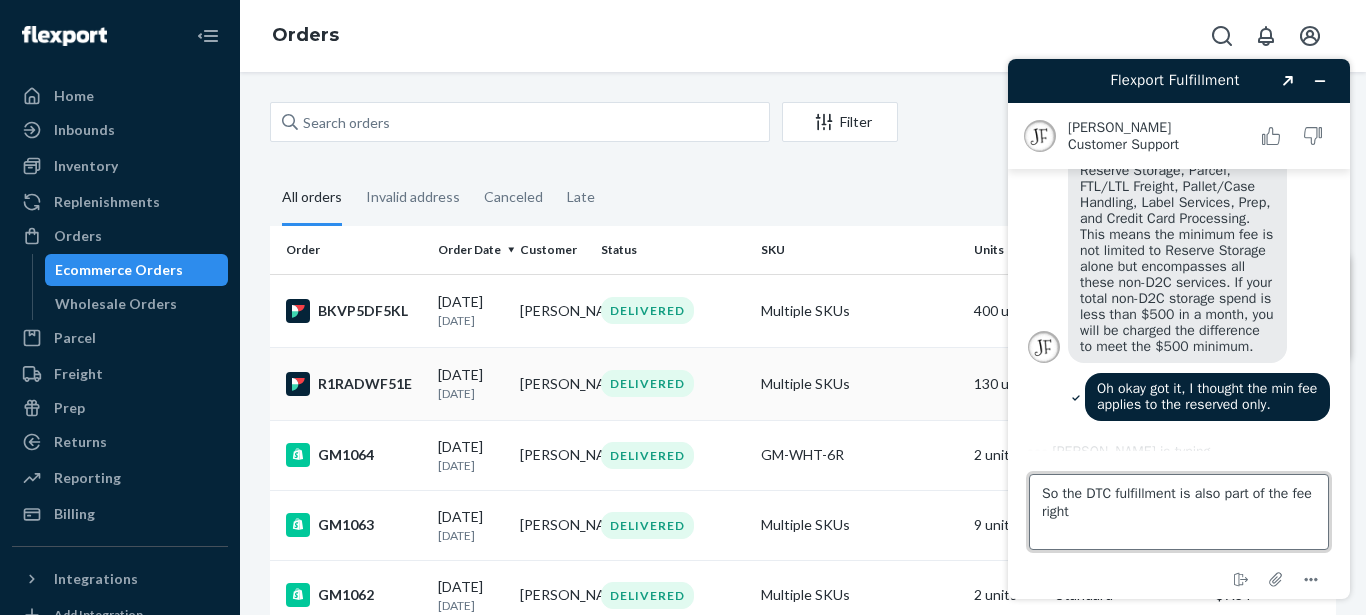 type on "So the DTC fulfillment is also part of the fee right?" 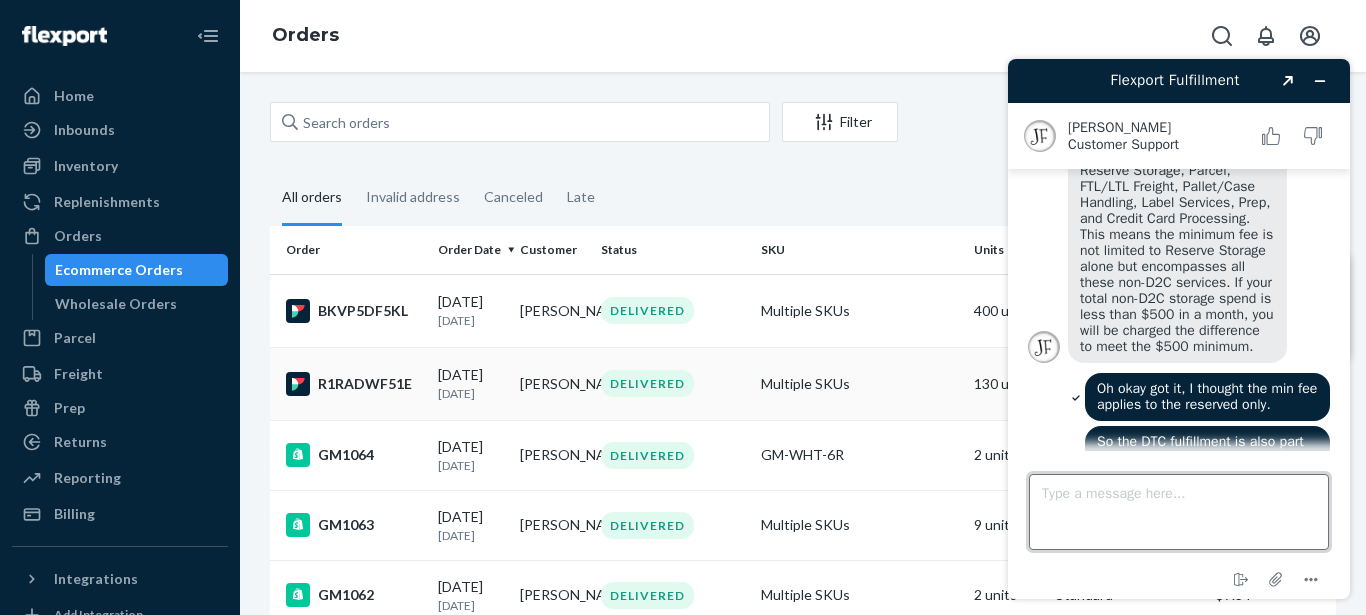 scroll, scrollTop: 630, scrollLeft: 0, axis: vertical 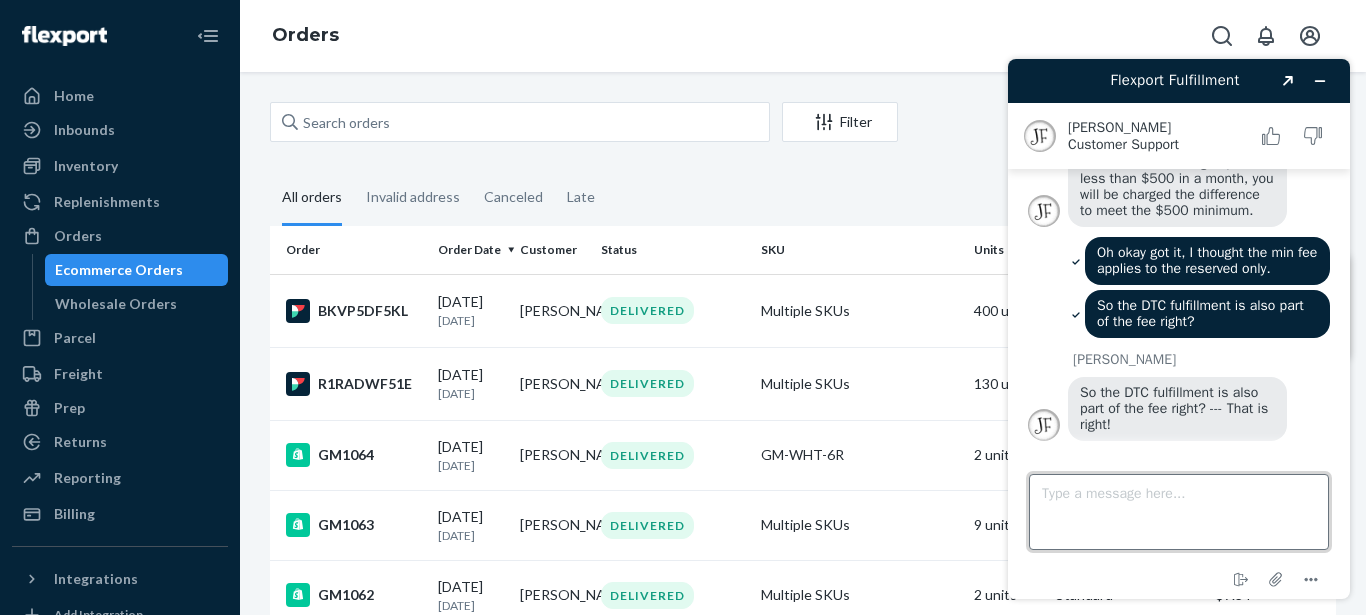 click on "Type a message here..." at bounding box center (1179, 512) 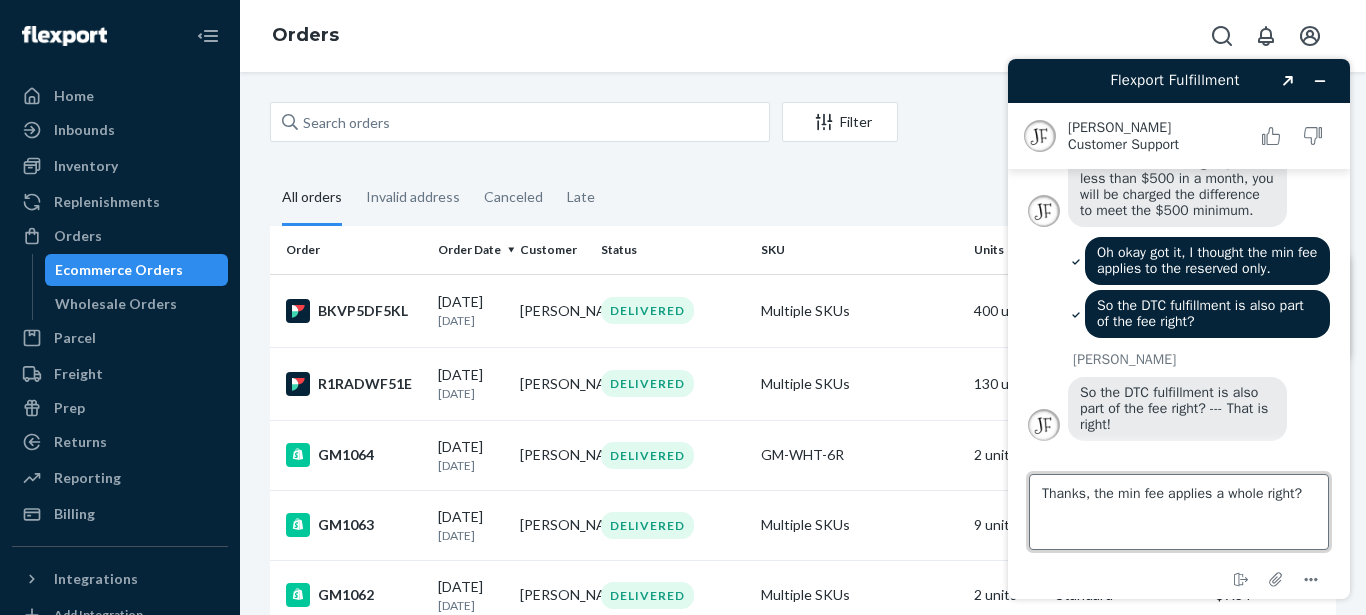 type on "Thanks, the min fee applies a whole right?" 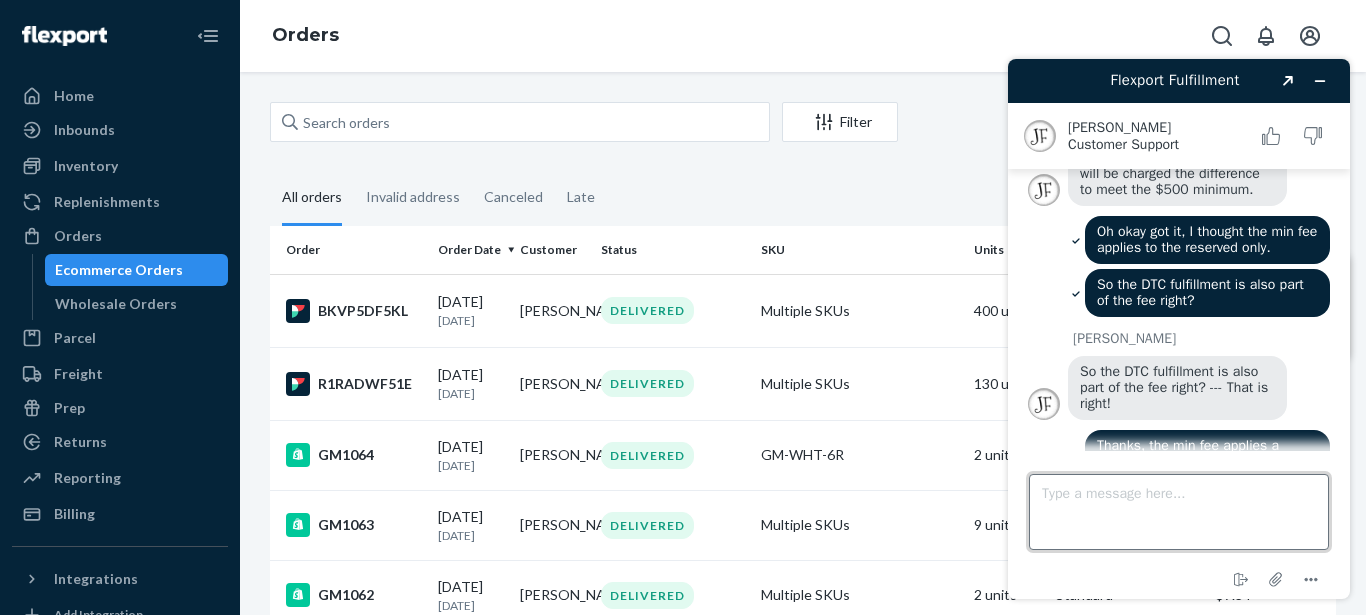scroll, scrollTop: 753, scrollLeft: 0, axis: vertical 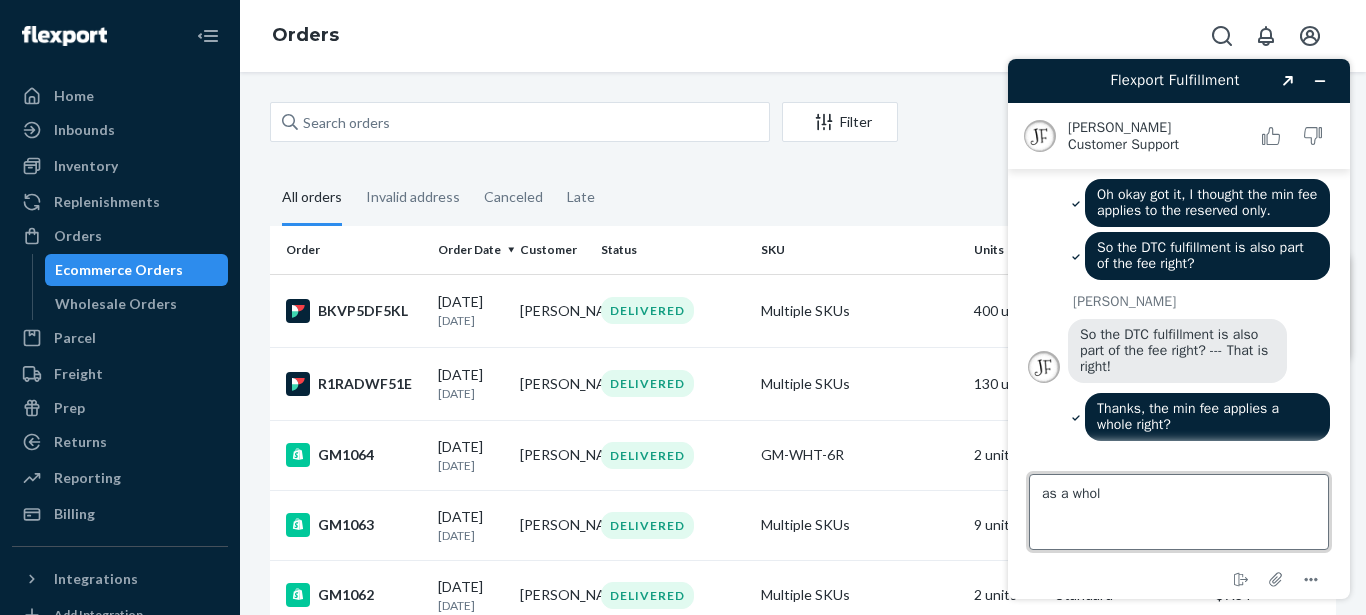 type on "as a whole" 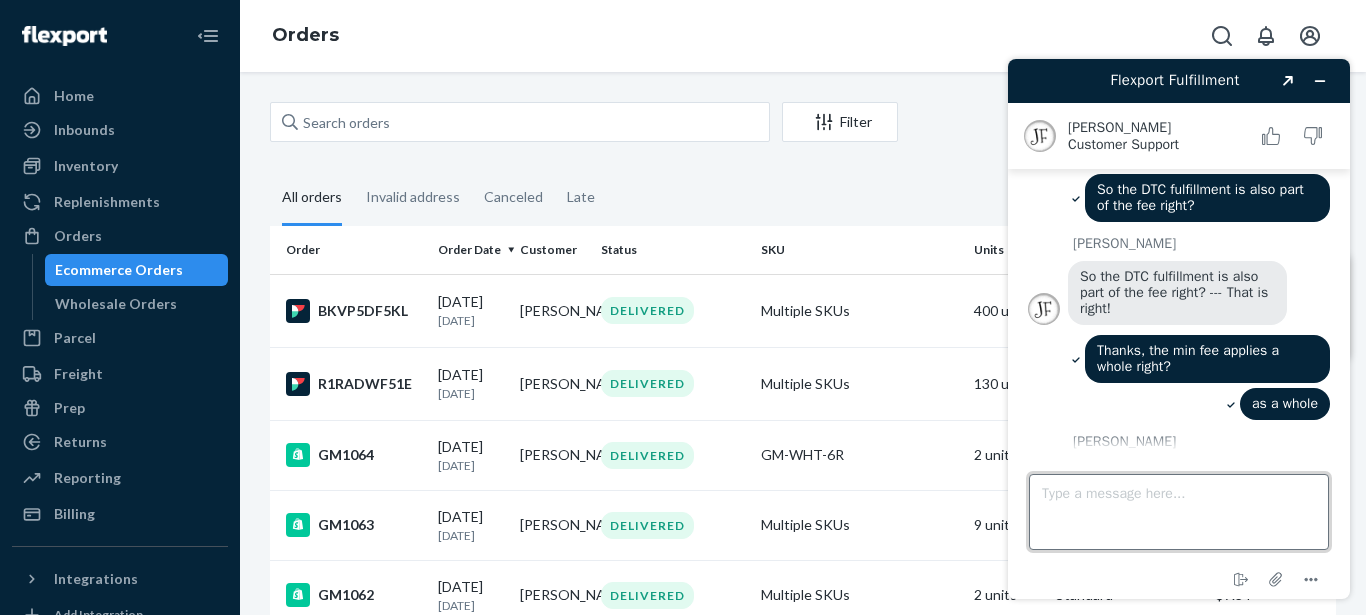 scroll, scrollTop: 958, scrollLeft: 0, axis: vertical 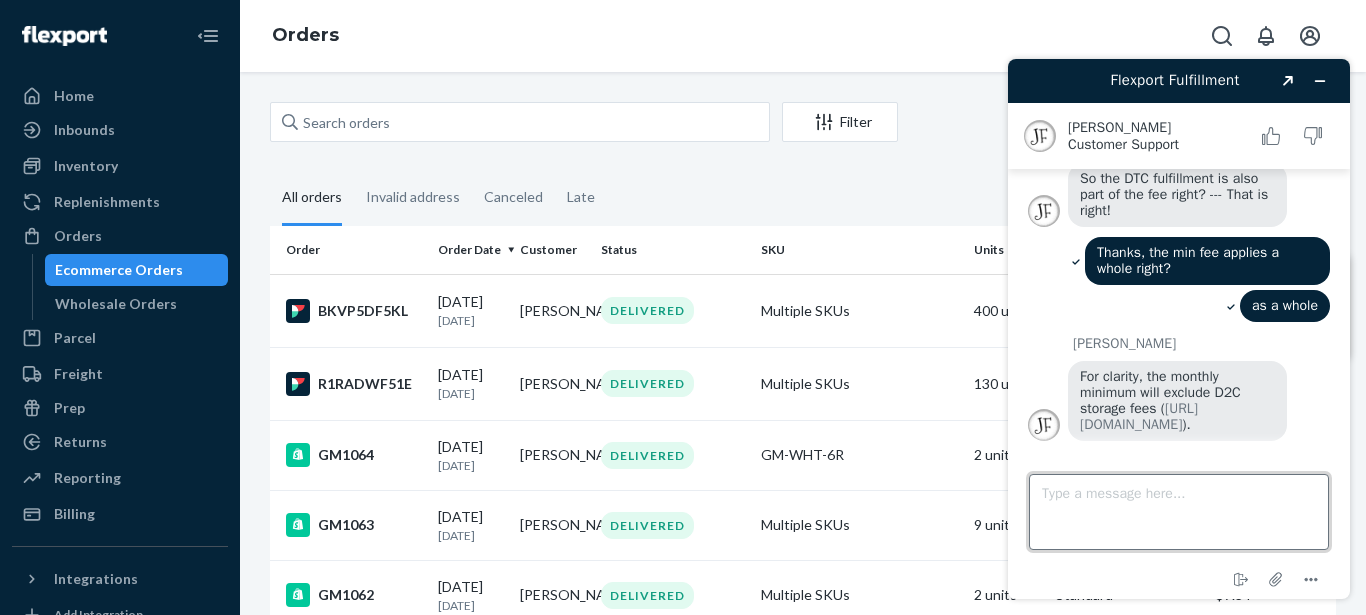 click on "Type a message here..." at bounding box center (1179, 512) 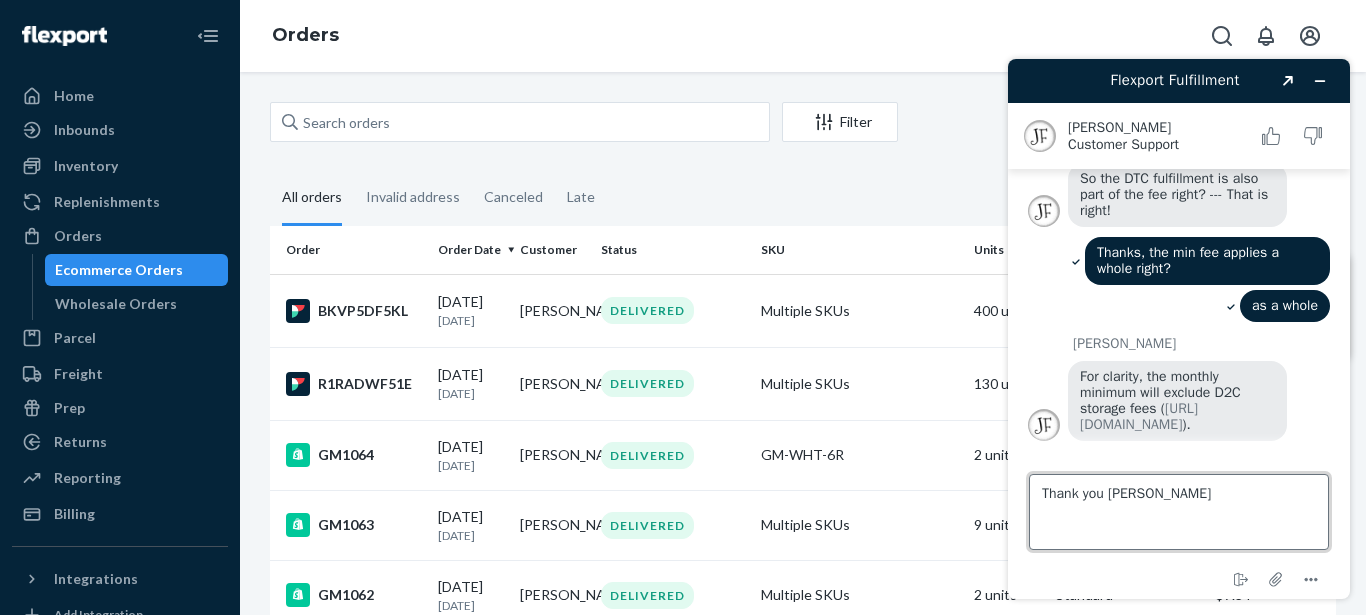 type on "Thank you [PERSON_NAME]!" 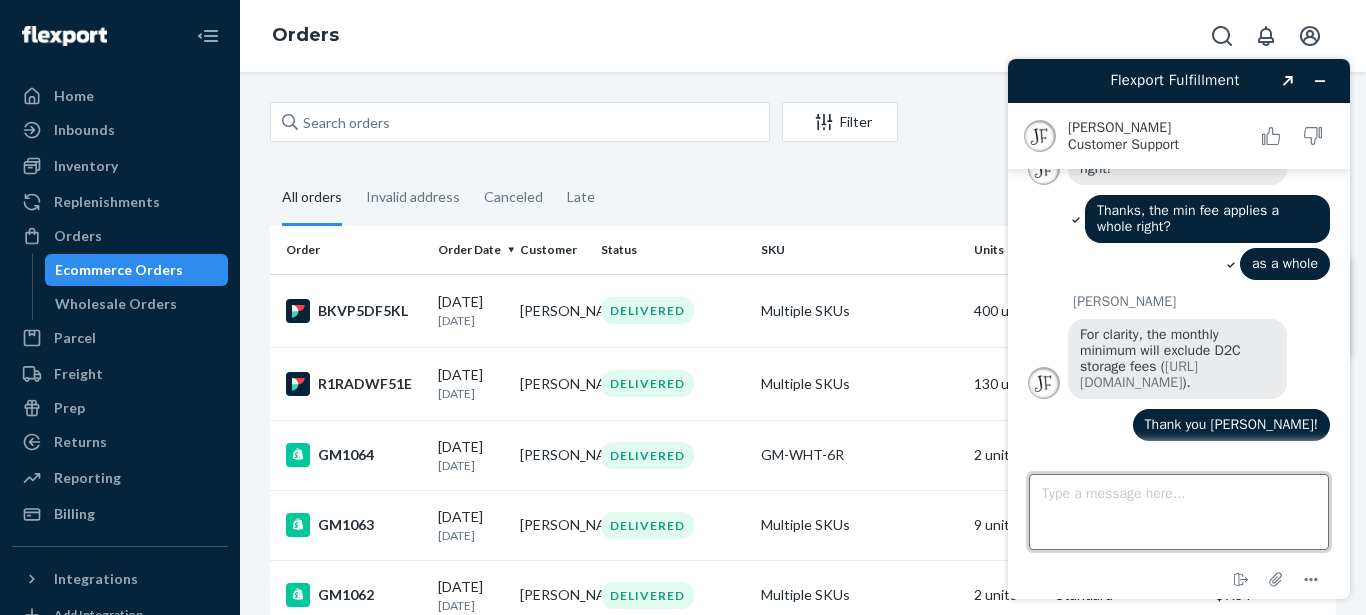 scroll, scrollTop: 1000, scrollLeft: 0, axis: vertical 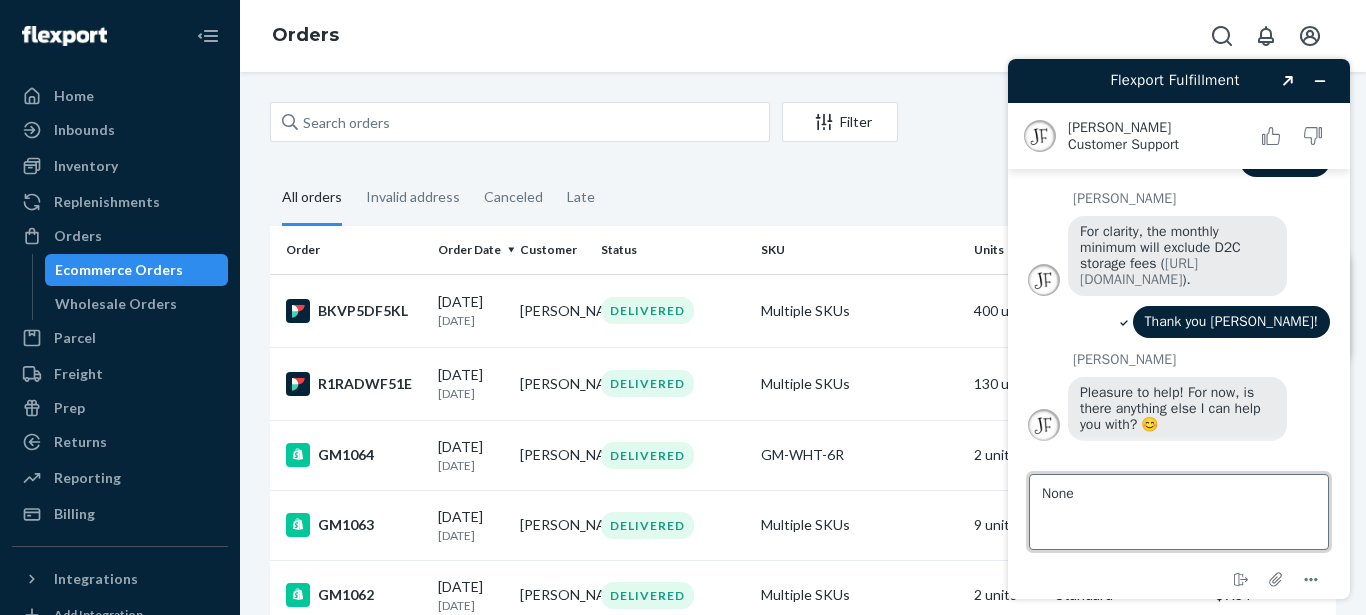 type on "None!" 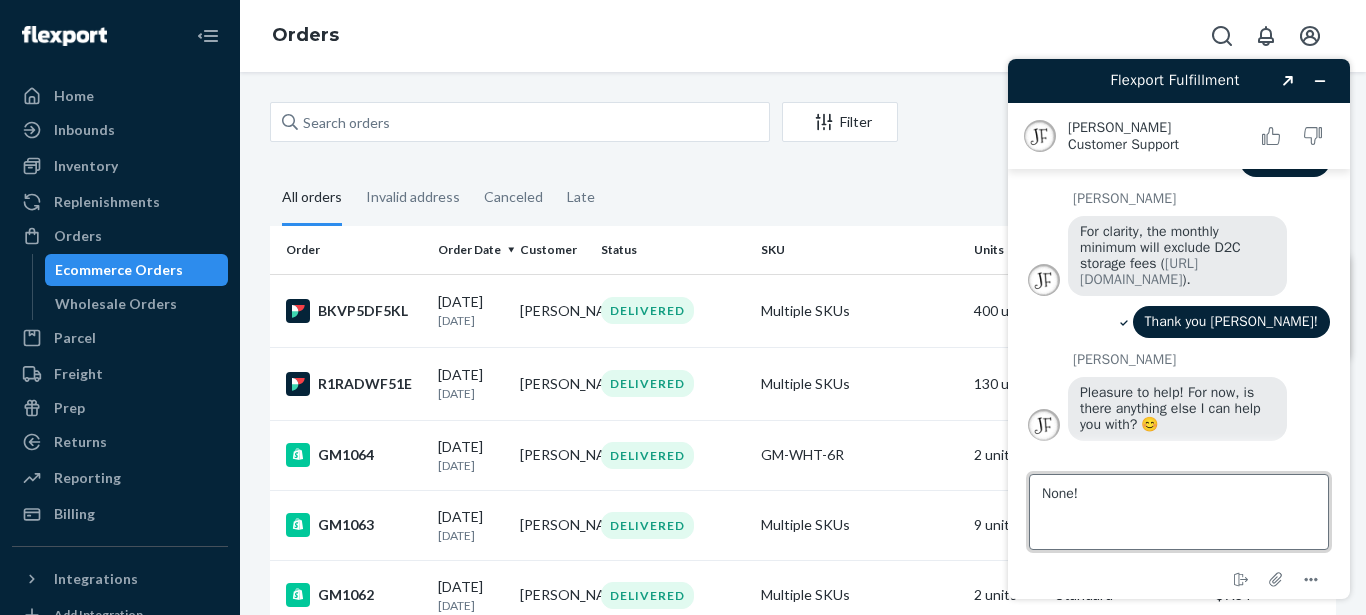 type 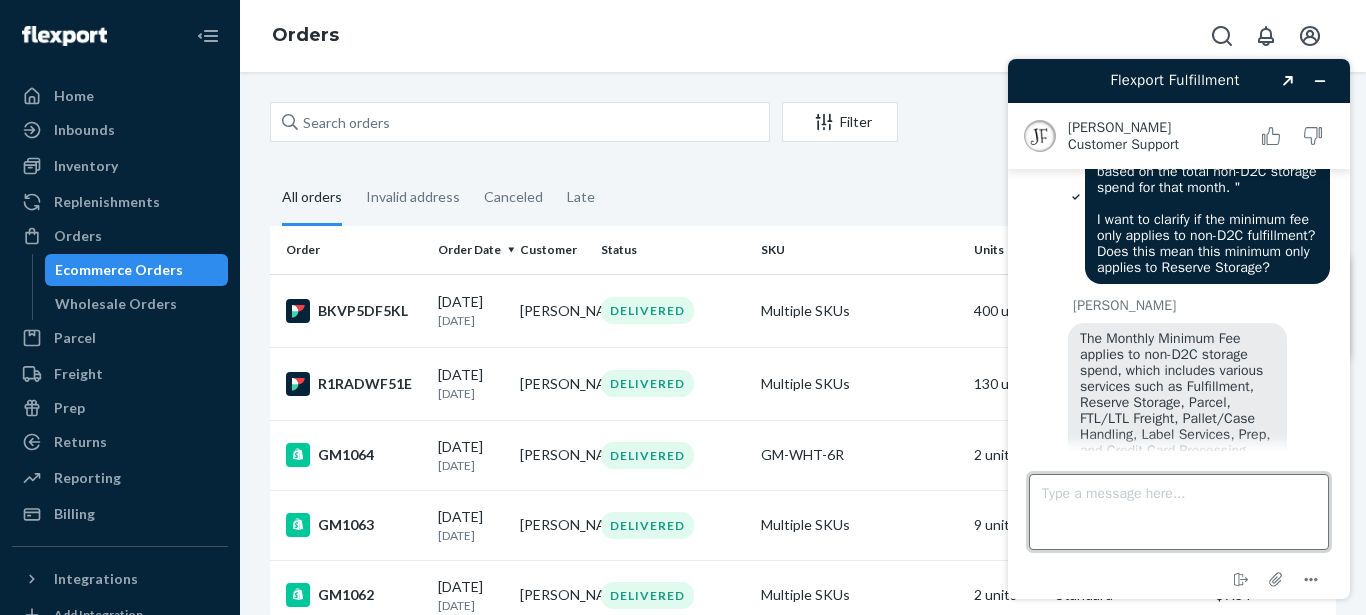 scroll, scrollTop: 342, scrollLeft: 0, axis: vertical 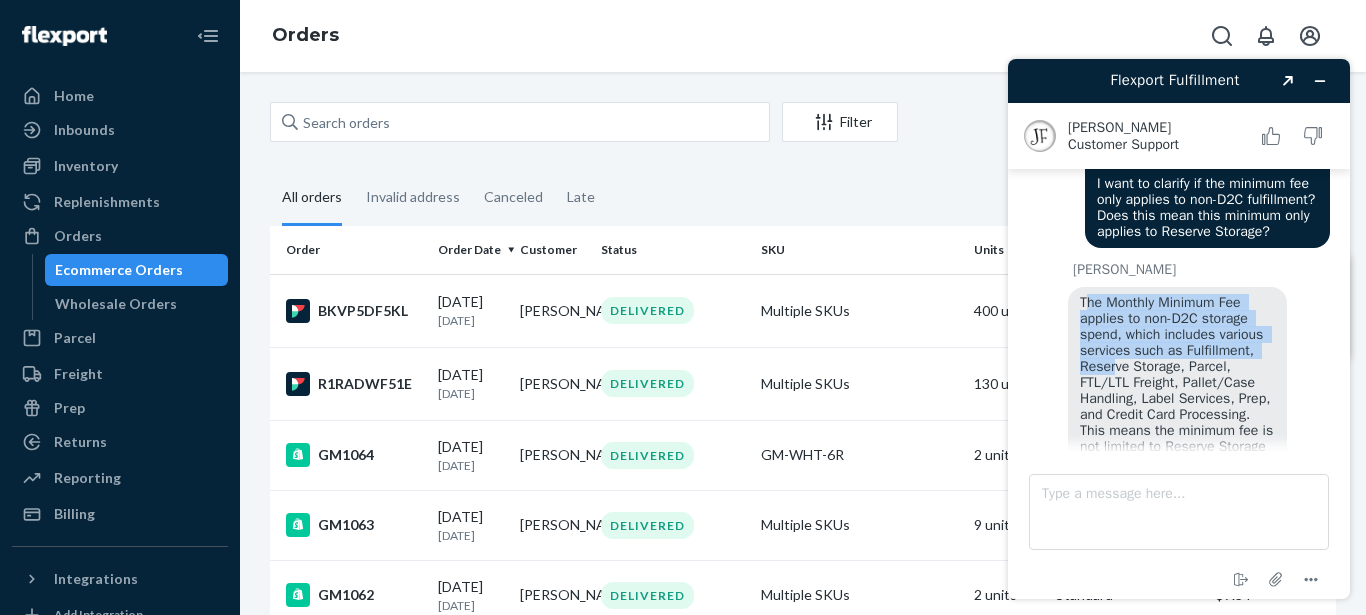 drag, startPoint x: 1084, startPoint y: 325, endPoint x: 1113, endPoint y: 380, distance: 62.177166 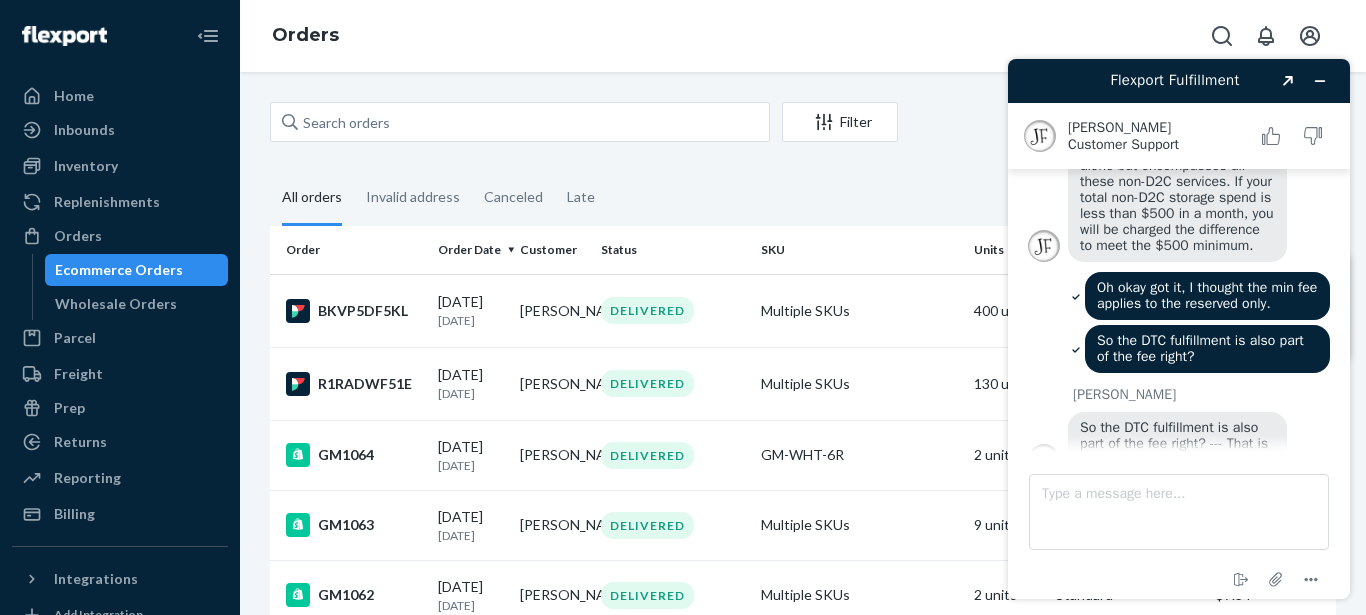 scroll, scrollTop: 686, scrollLeft: 0, axis: vertical 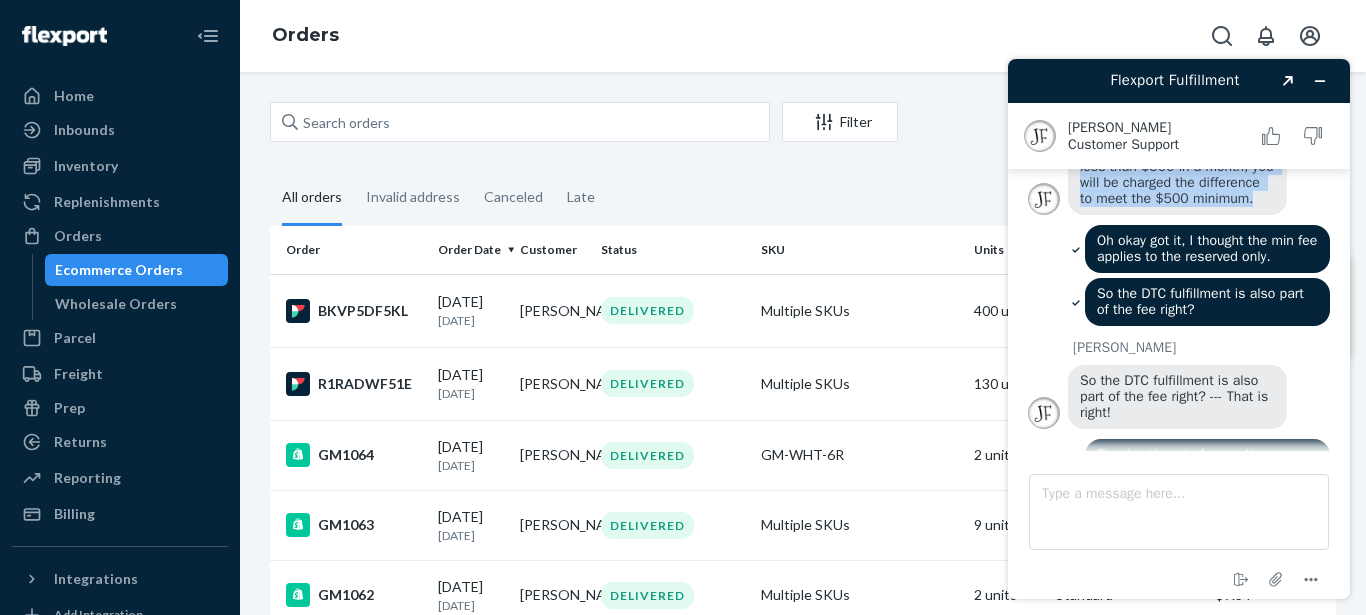 drag, startPoint x: 1081, startPoint y: 327, endPoint x: 1214, endPoint y: 213, distance: 175.17134 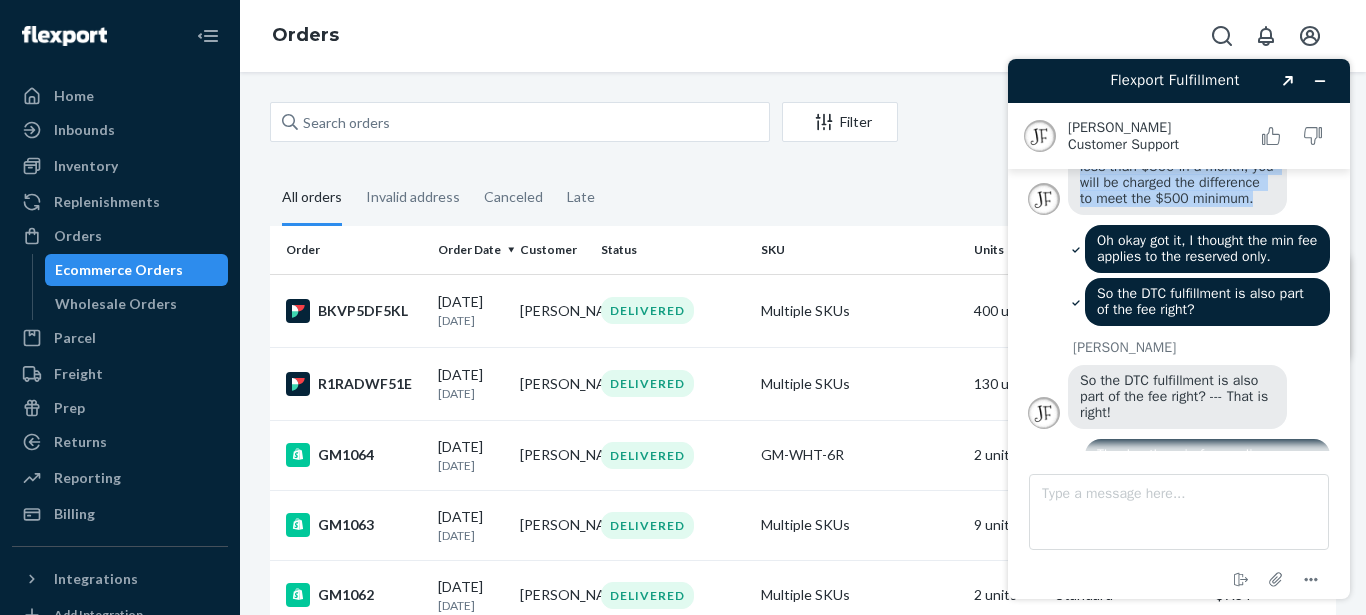 scroll, scrollTop: 800, scrollLeft: 0, axis: vertical 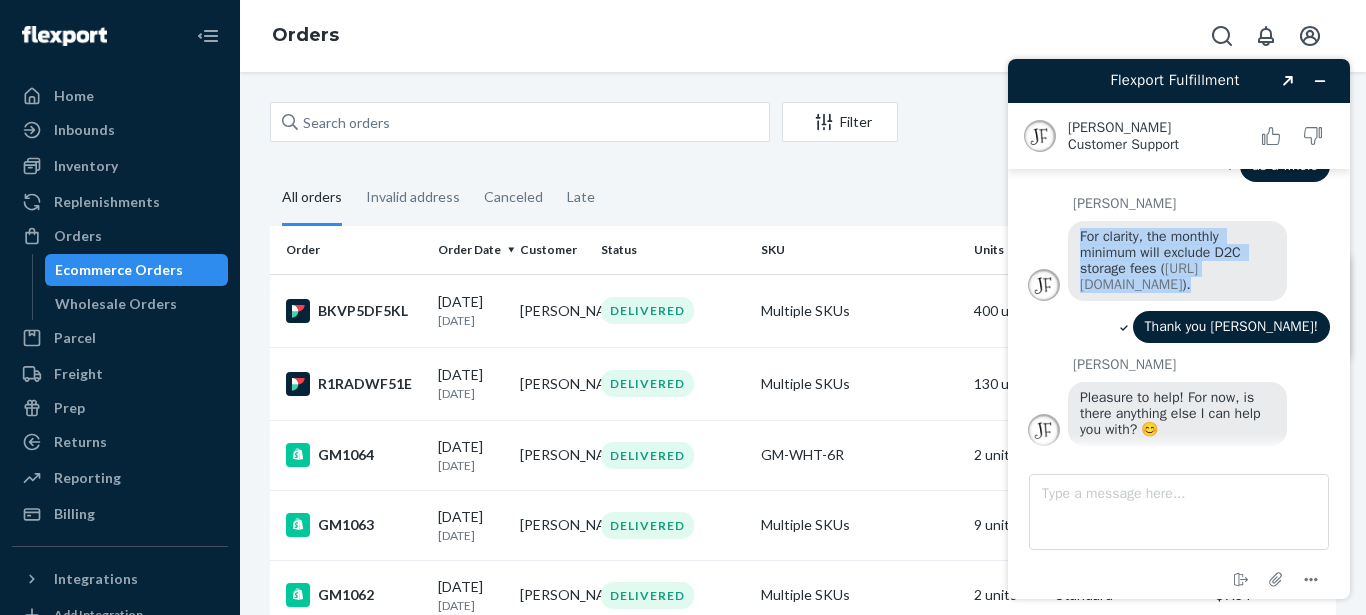 drag, startPoint x: 1081, startPoint y: 261, endPoint x: 1187, endPoint y: 355, distance: 141.67569 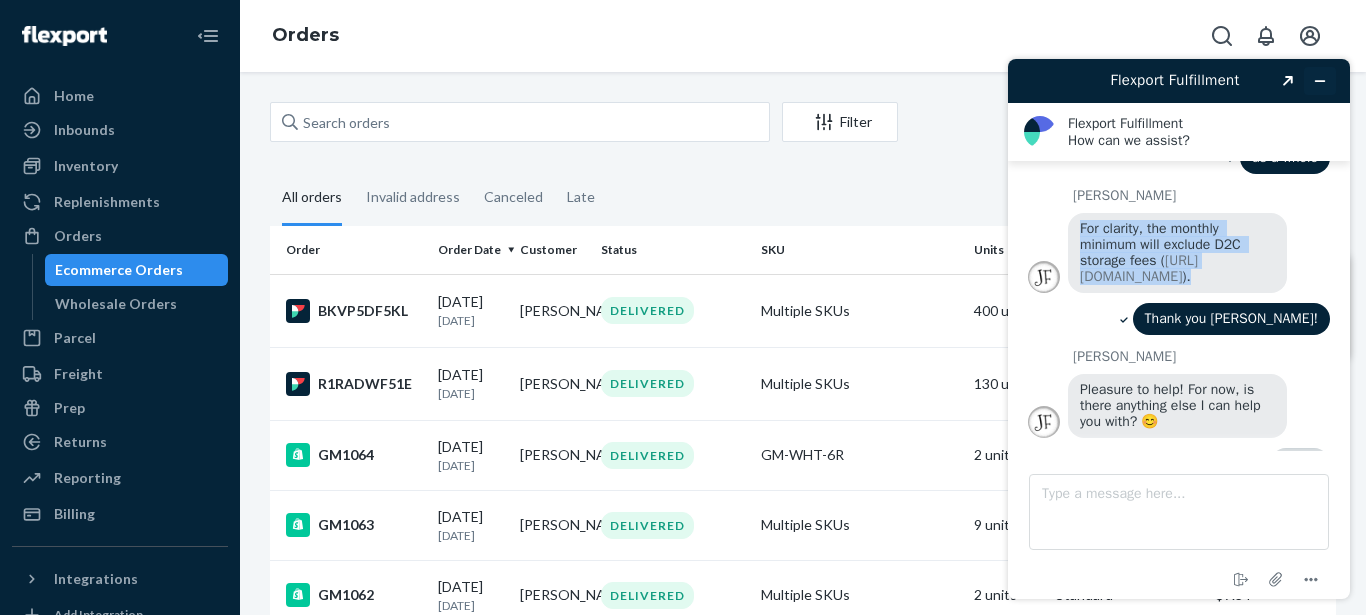 scroll, scrollTop: 1412, scrollLeft: 0, axis: vertical 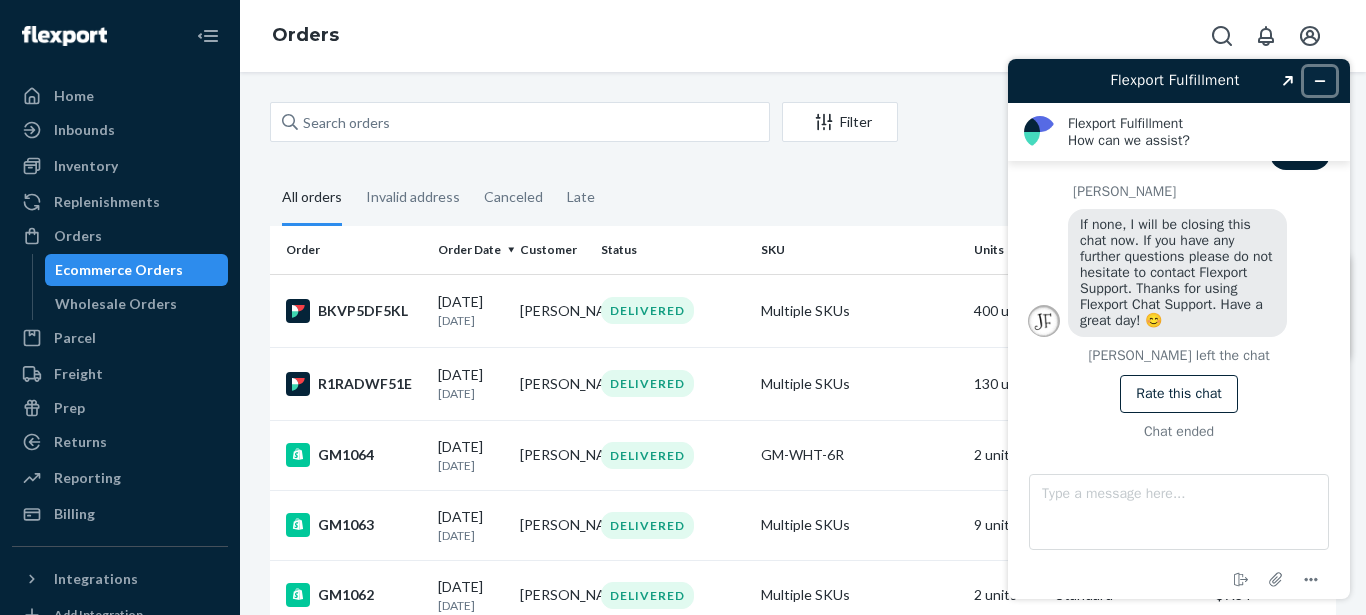 click 